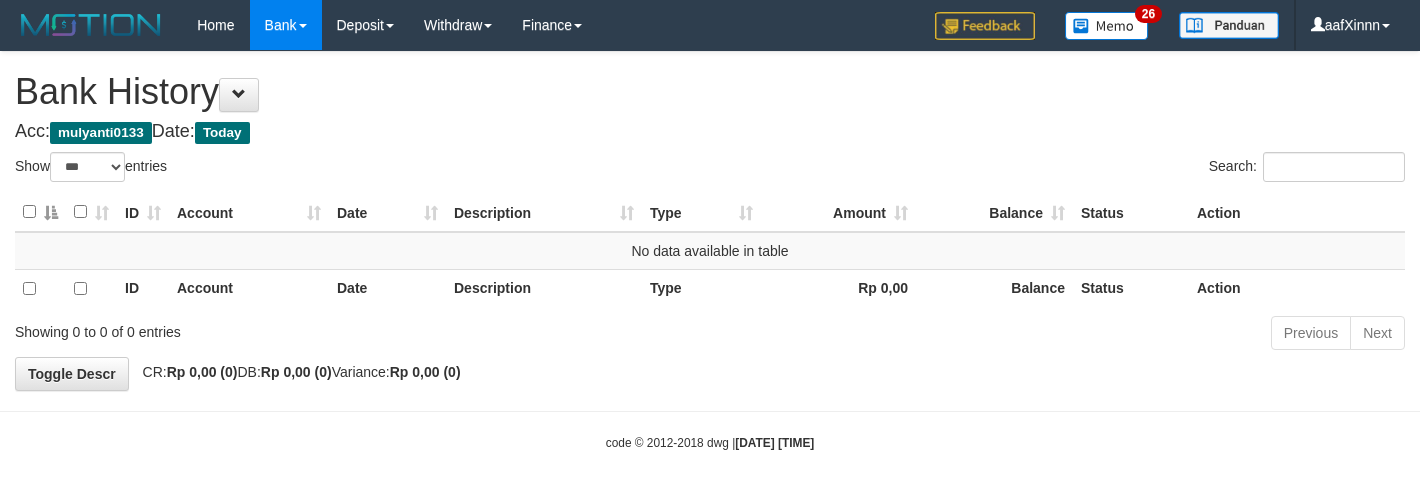 select on "***" 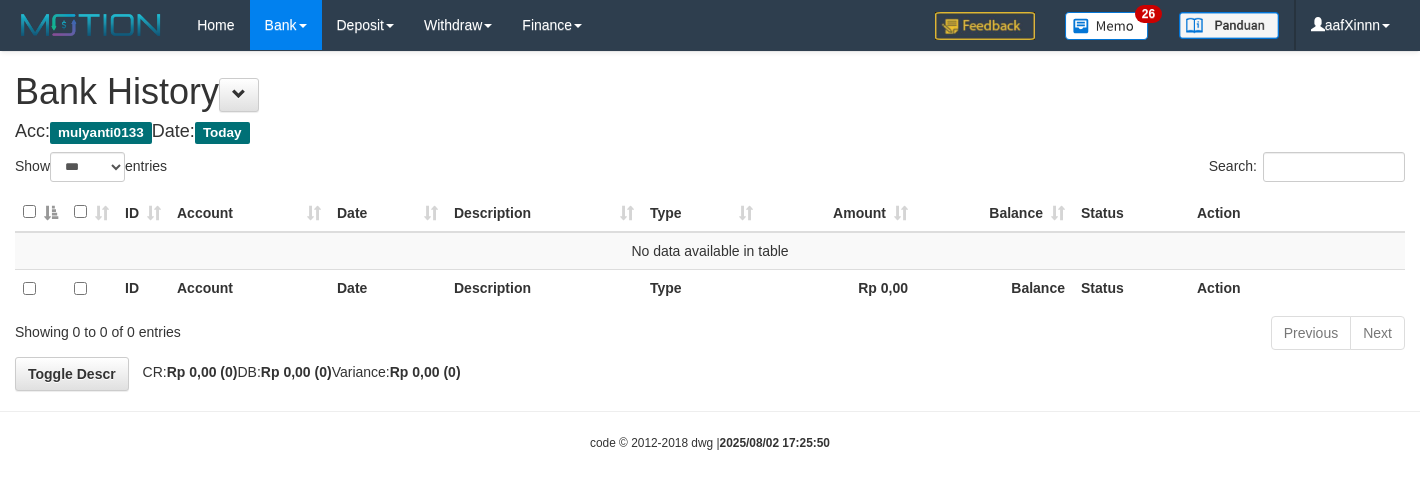 select on "***" 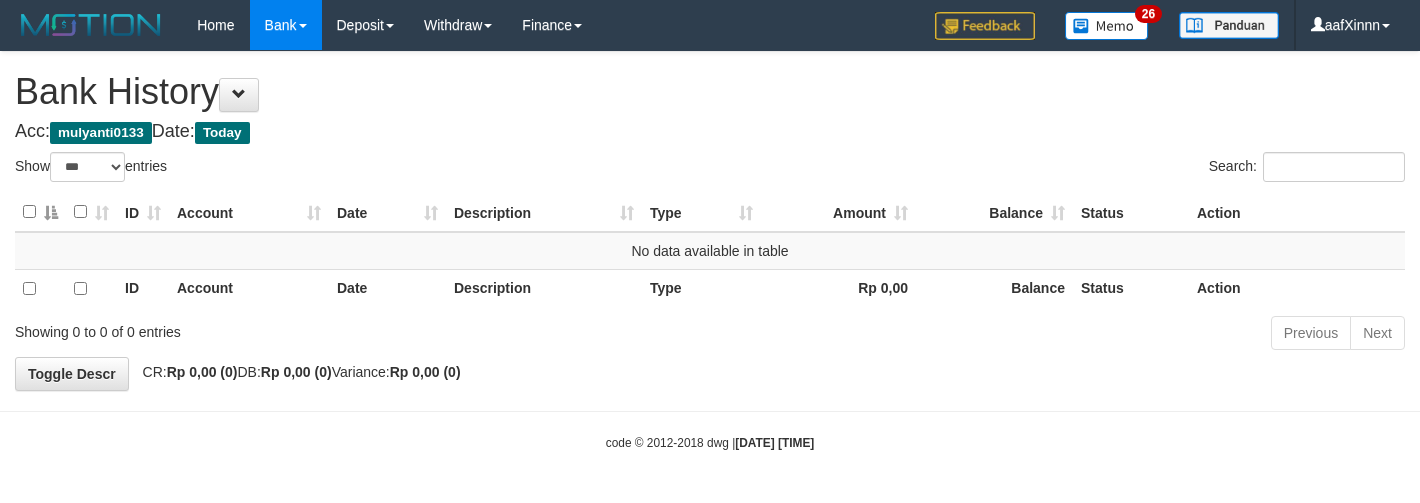 select on "***" 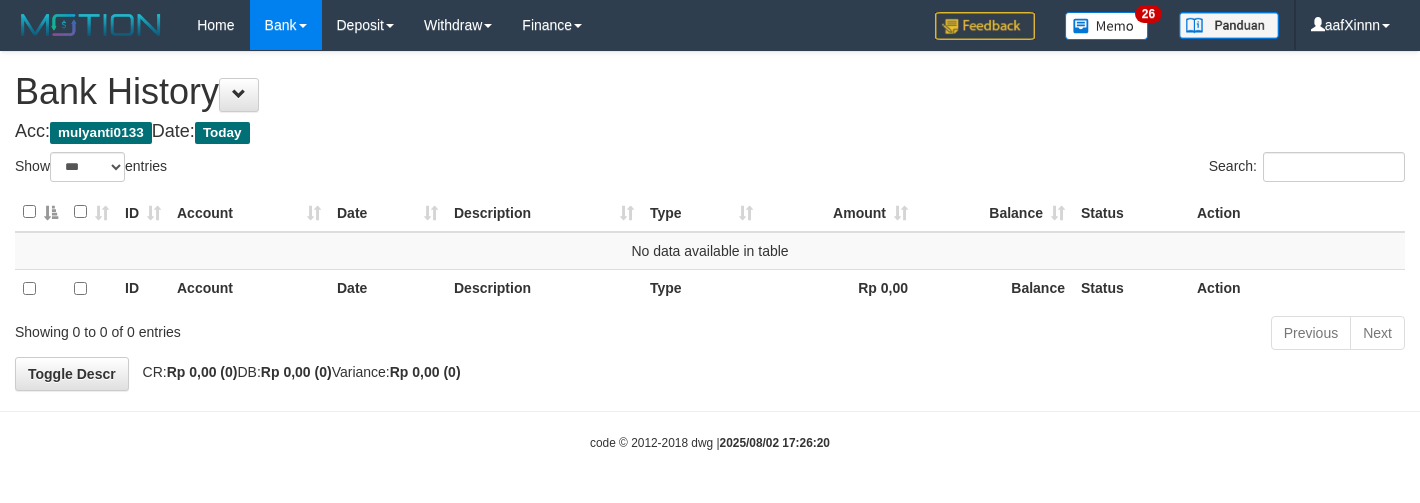select on "***" 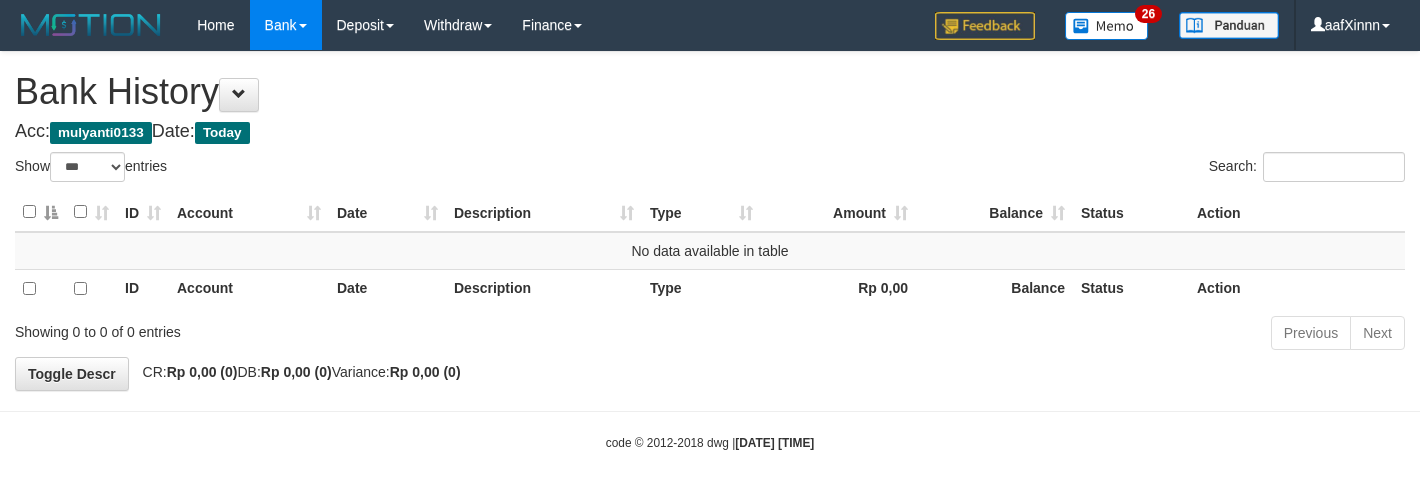 select on "***" 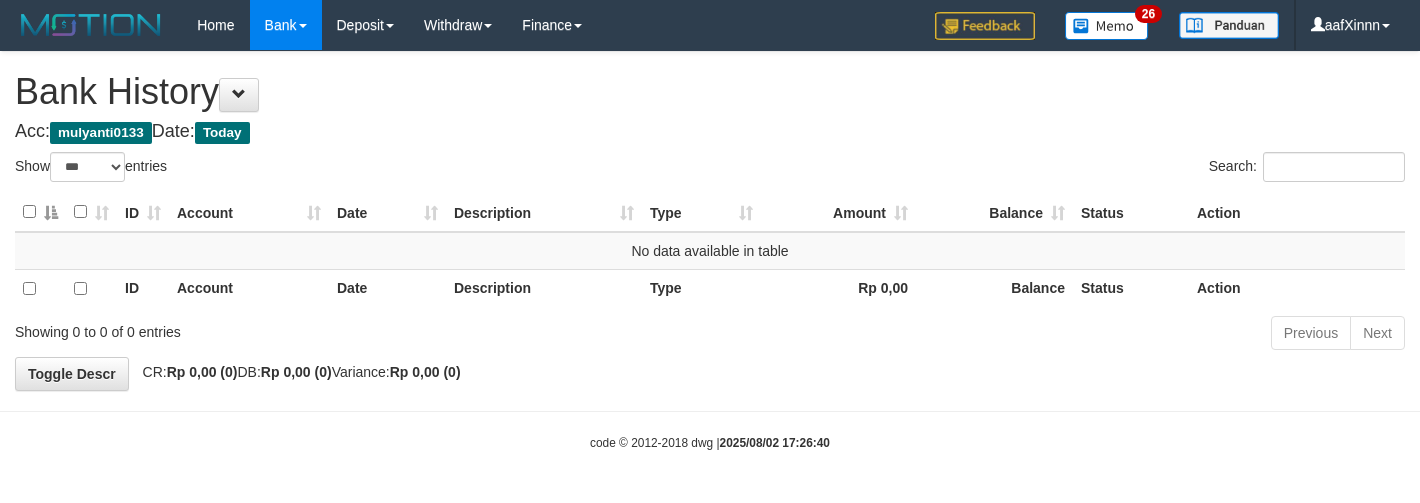 select on "***" 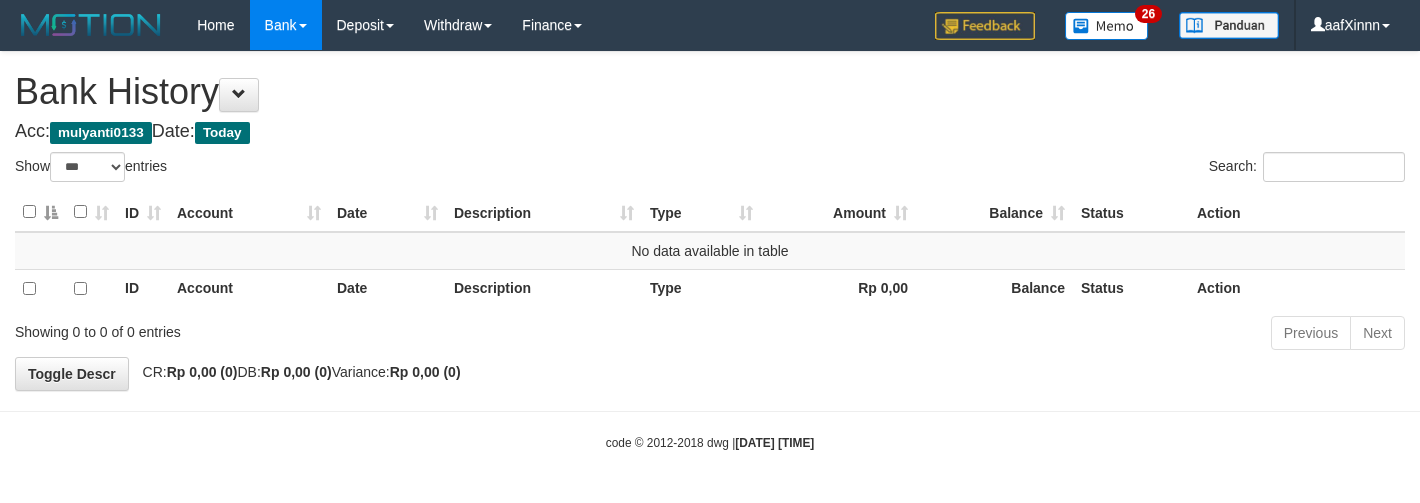 select on "***" 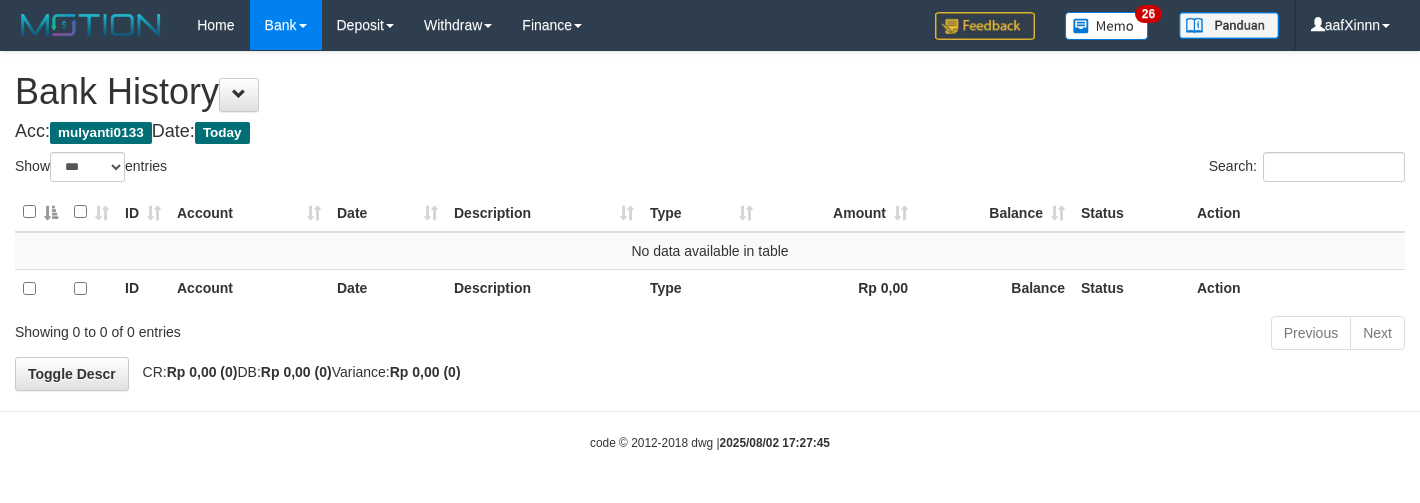 select on "***" 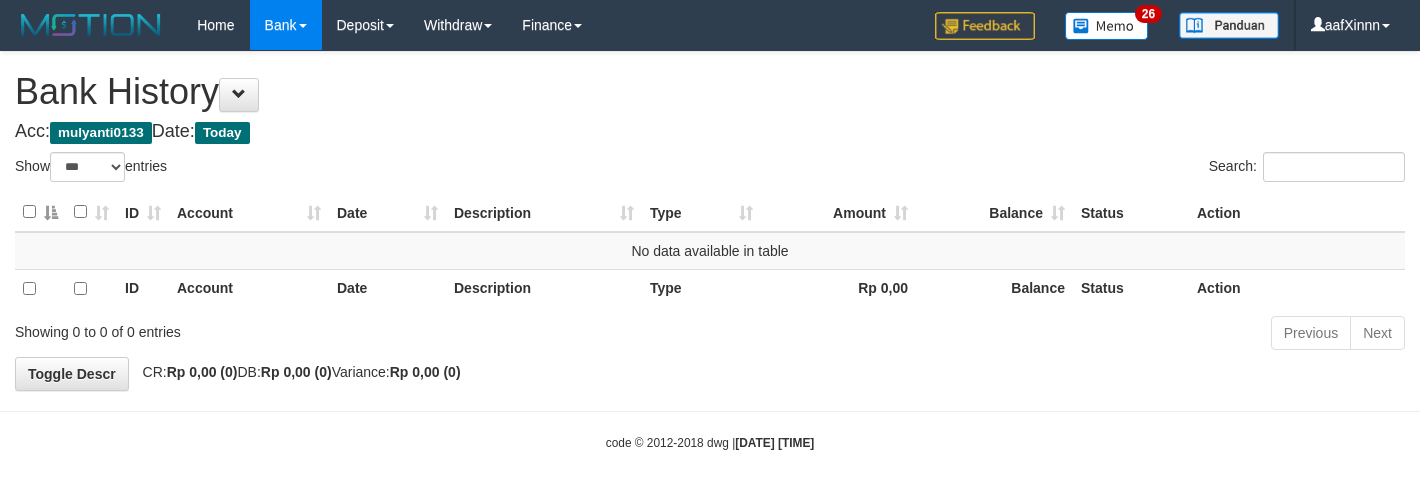 select on "***" 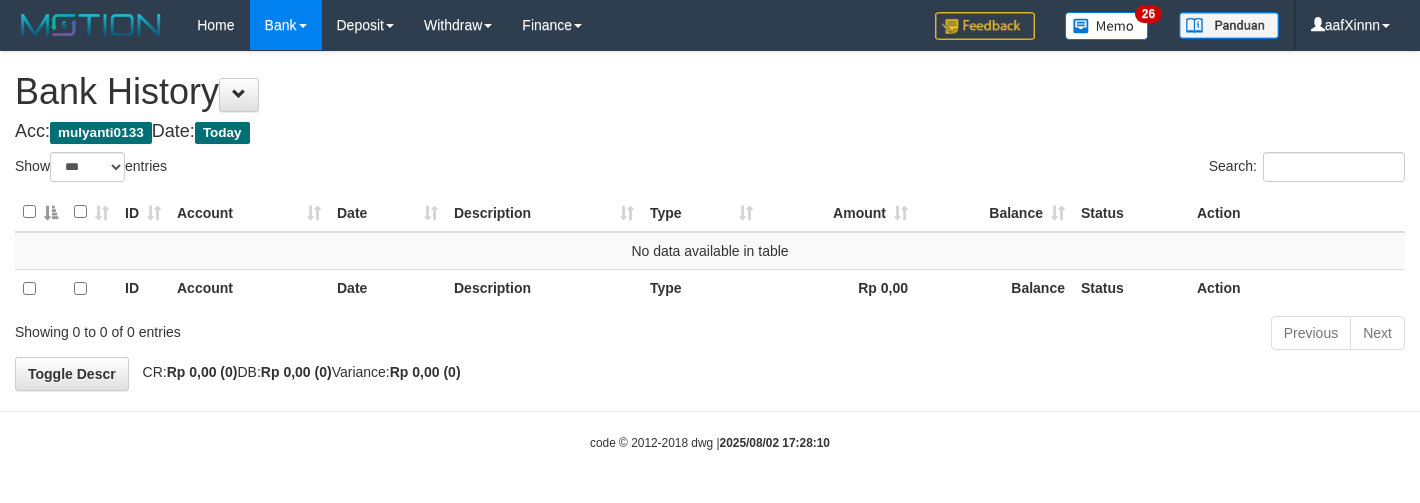 select on "***" 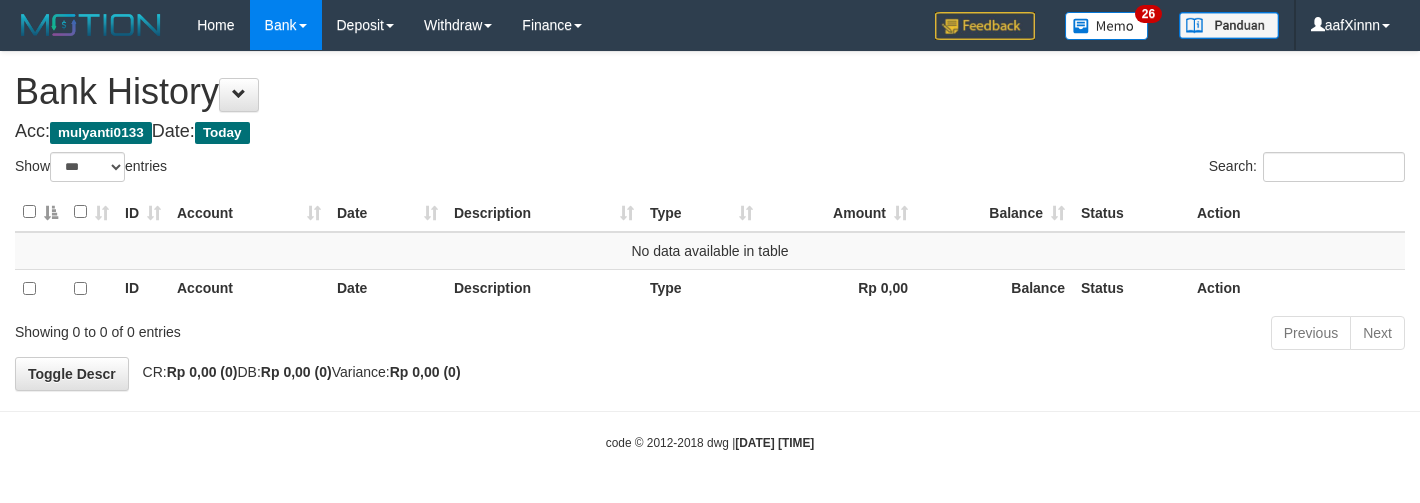 select on "***" 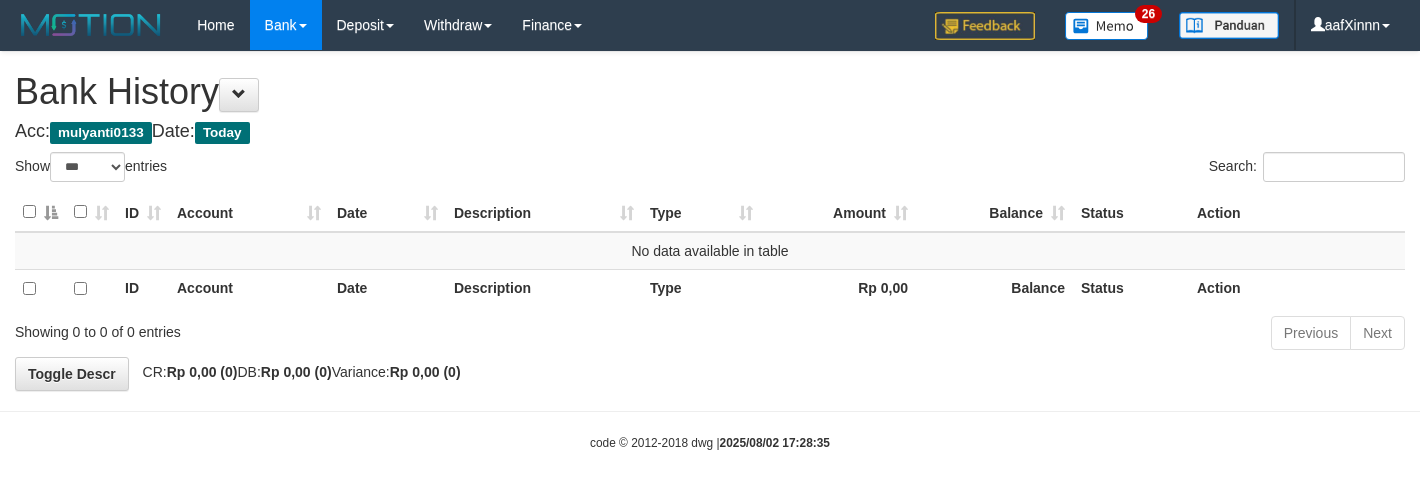 select on "***" 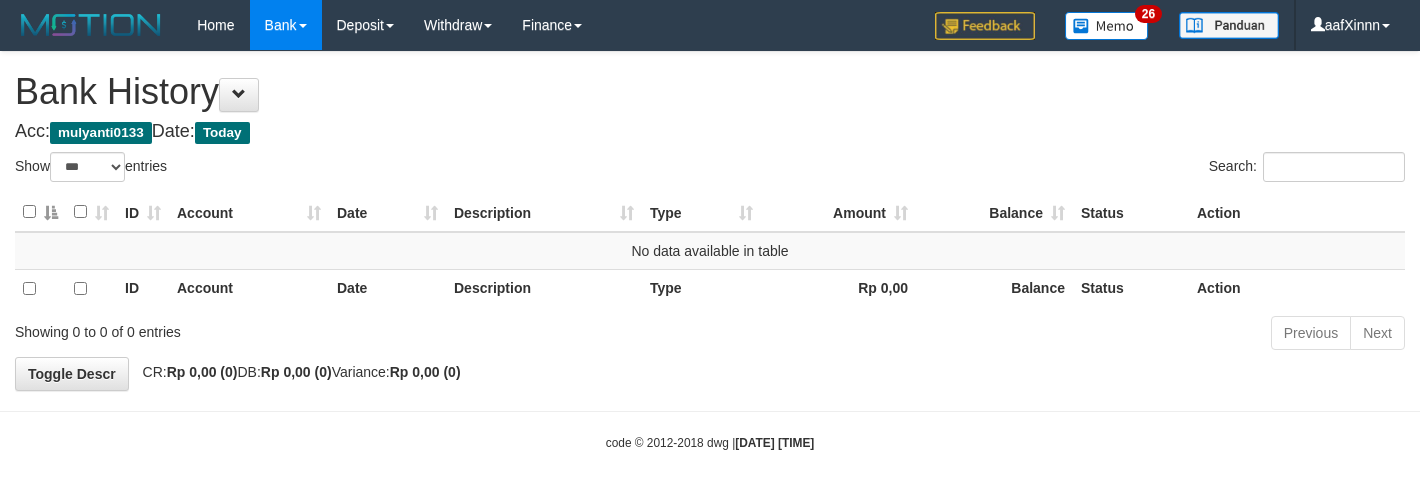 select on "***" 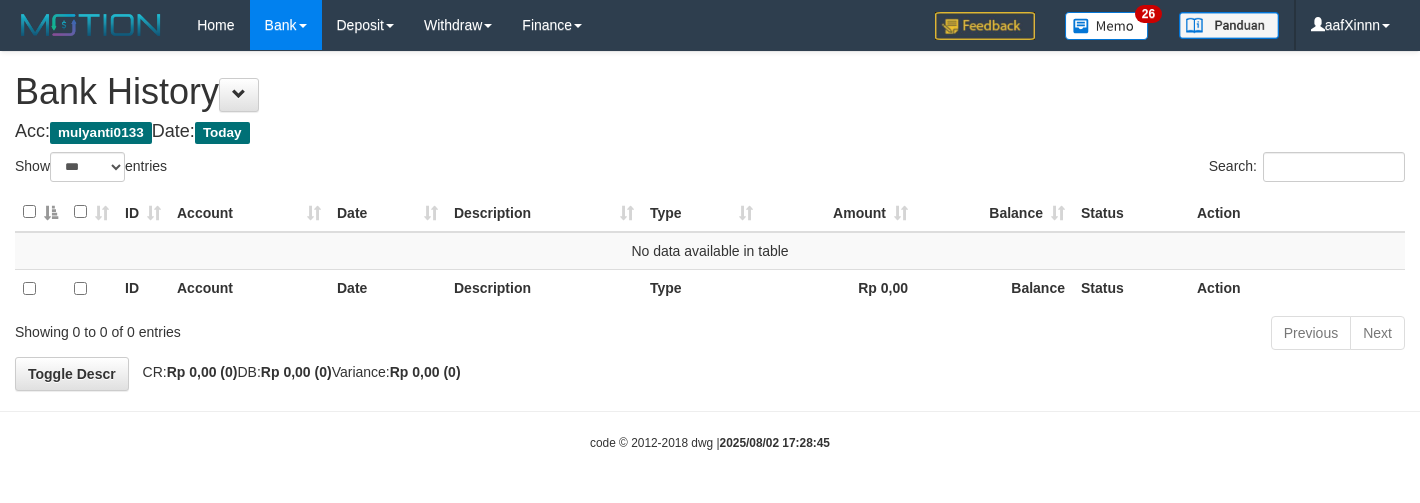 select on "***" 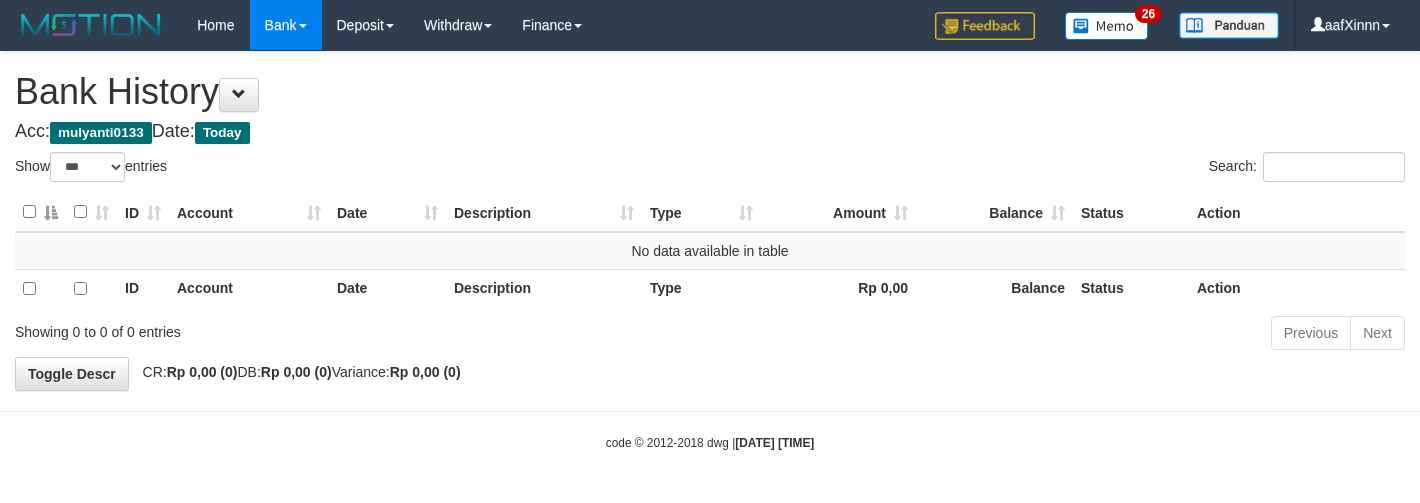 select on "***" 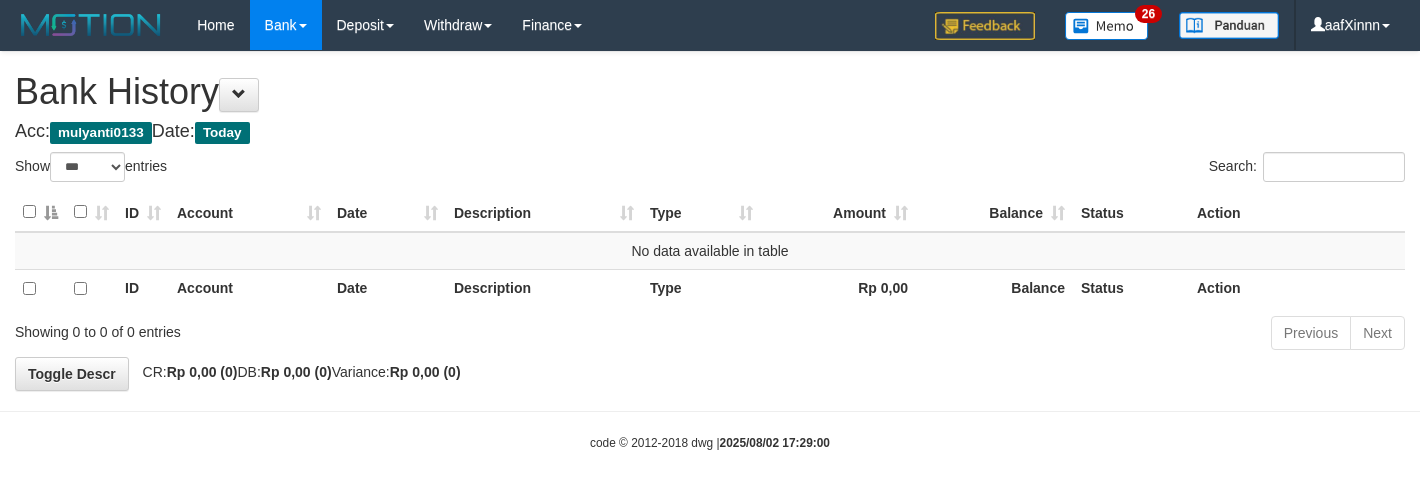 select on "***" 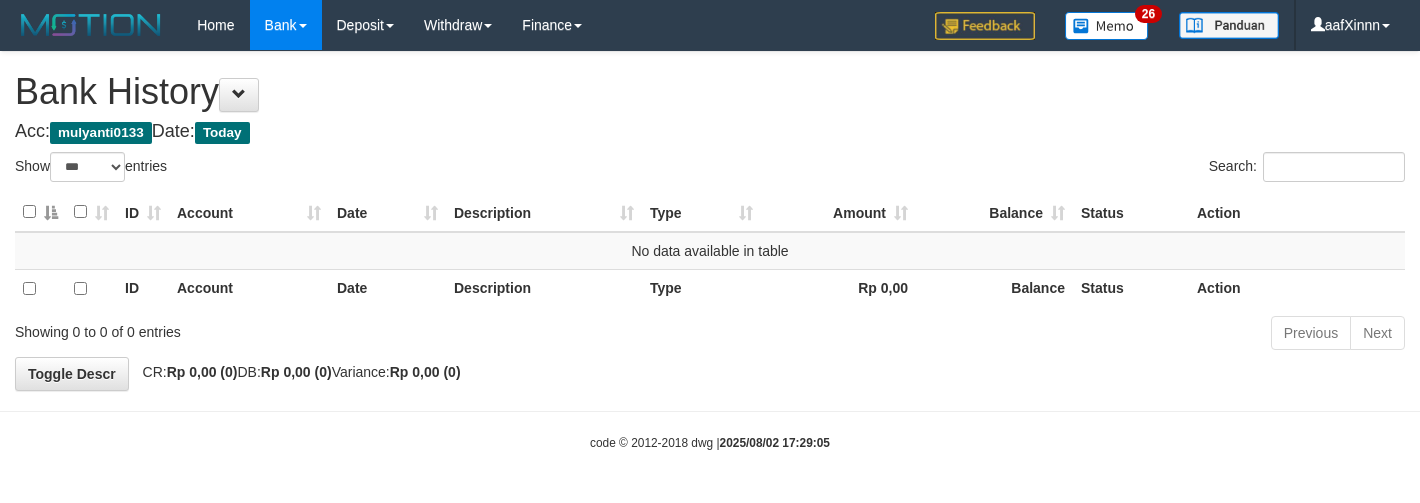 select on "***" 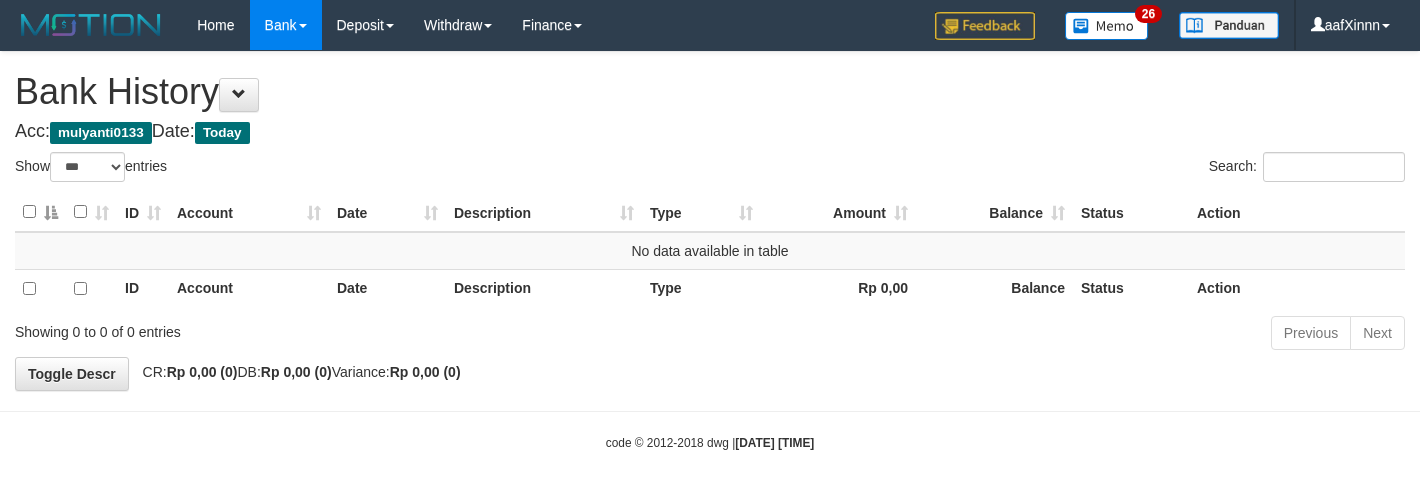 select on "***" 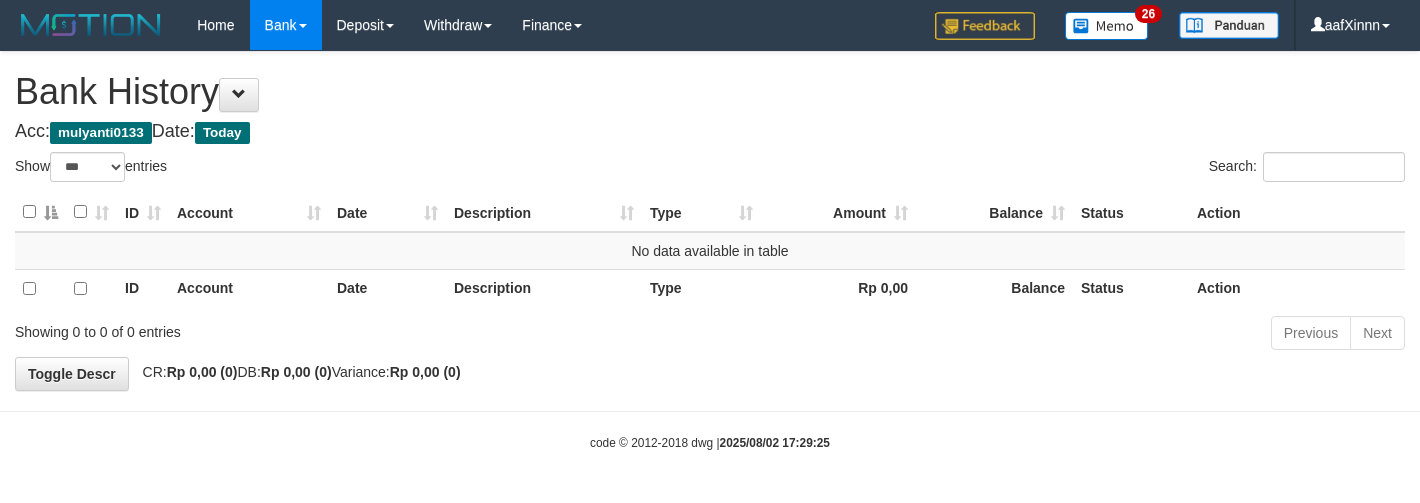 select on "***" 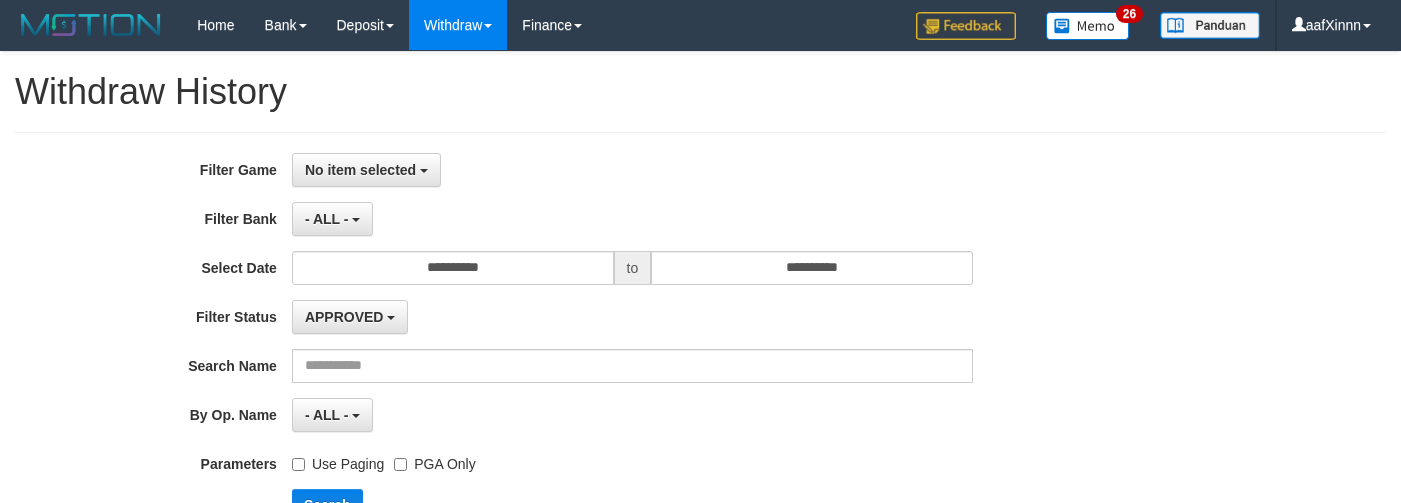 select 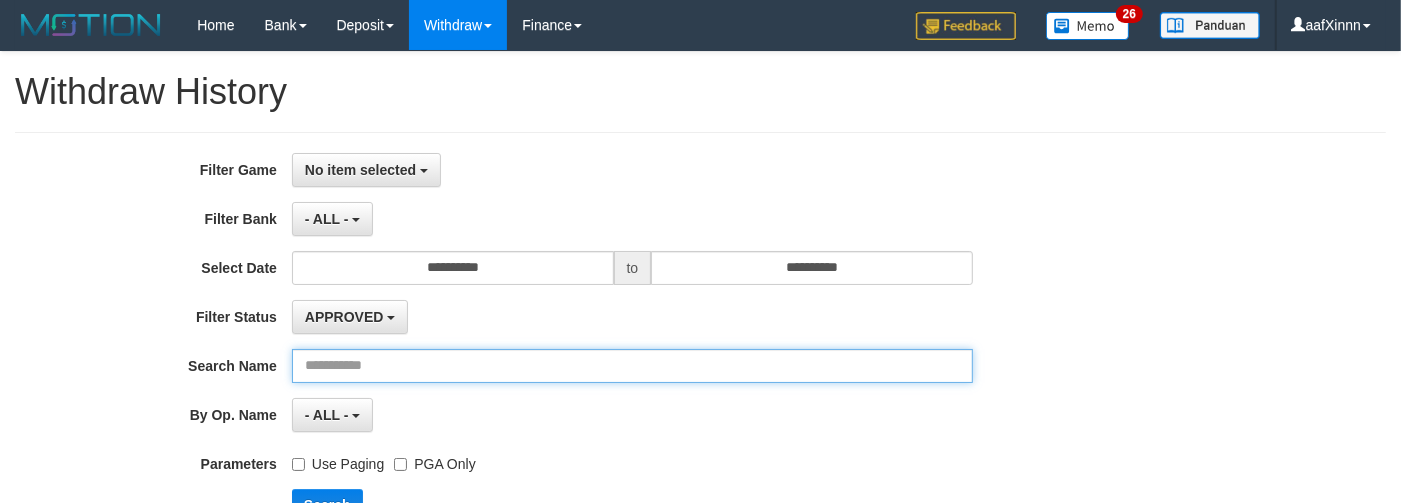 drag, startPoint x: 322, startPoint y: 380, endPoint x: 338, endPoint y: 277, distance: 104.23531 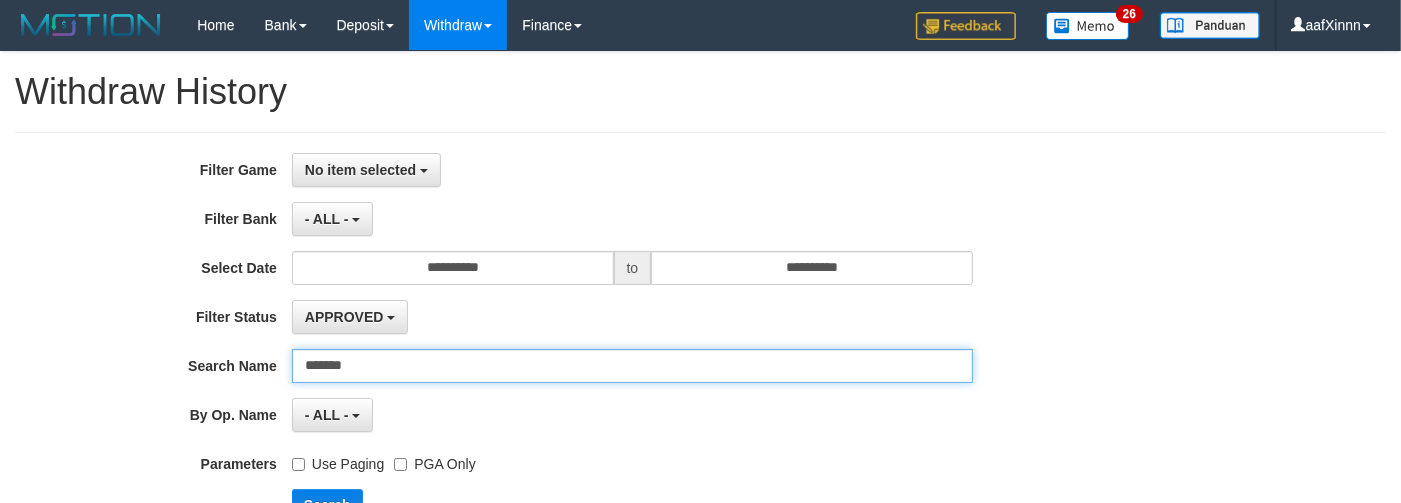 type on "*******" 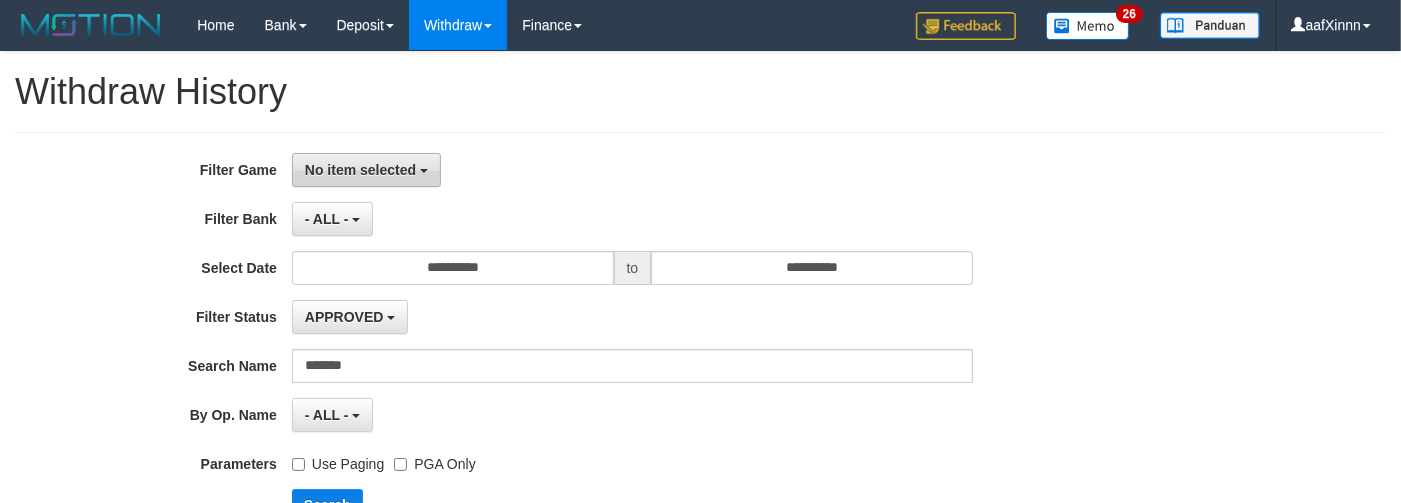 drag, startPoint x: 358, startPoint y: 148, endPoint x: 355, endPoint y: 160, distance: 12.369317 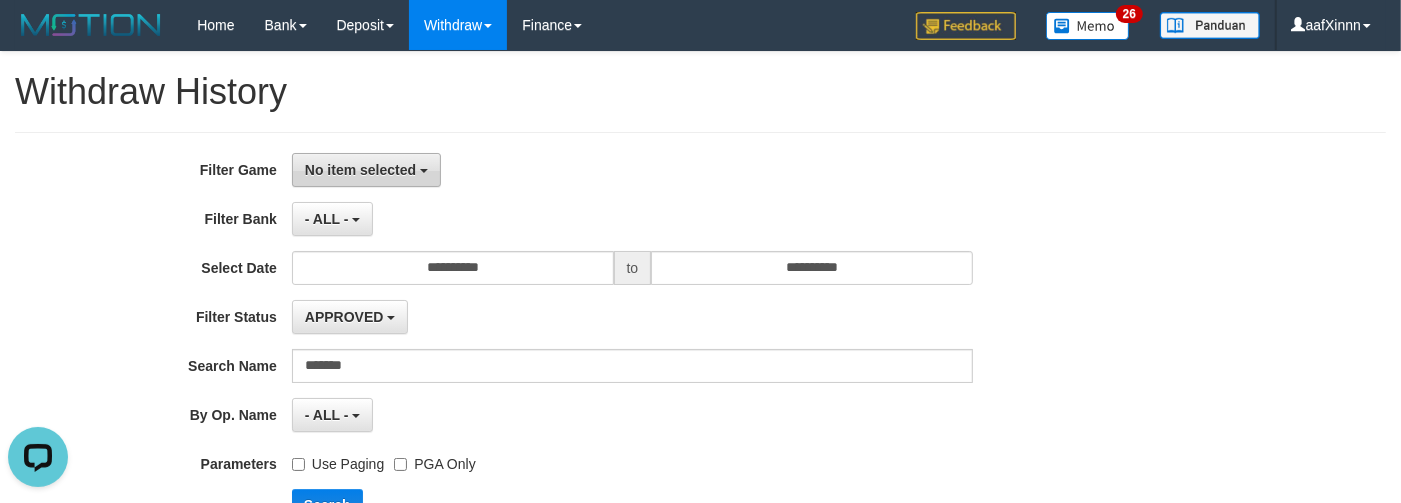scroll, scrollTop: 0, scrollLeft: 0, axis: both 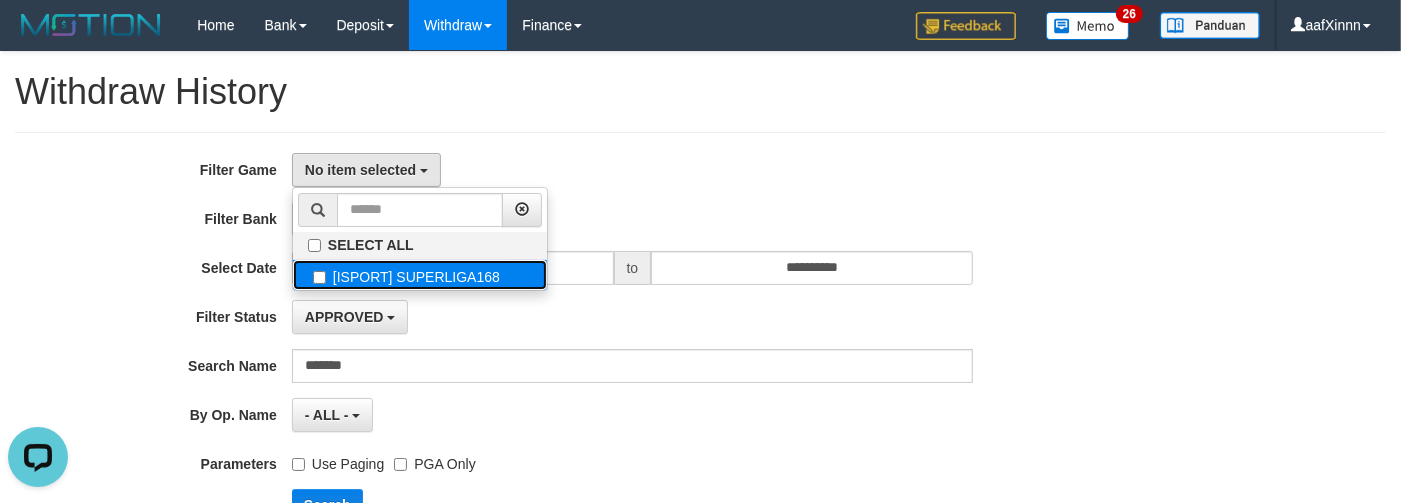 click on "[ISPORT] SUPERLIGA168" at bounding box center (420, 275) 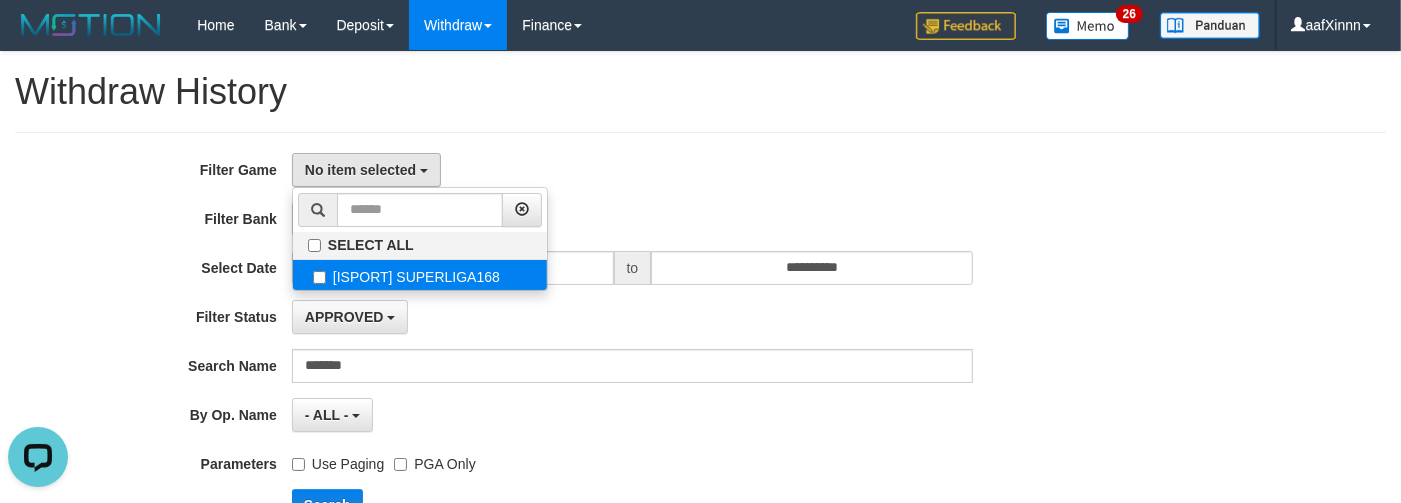 select on "***" 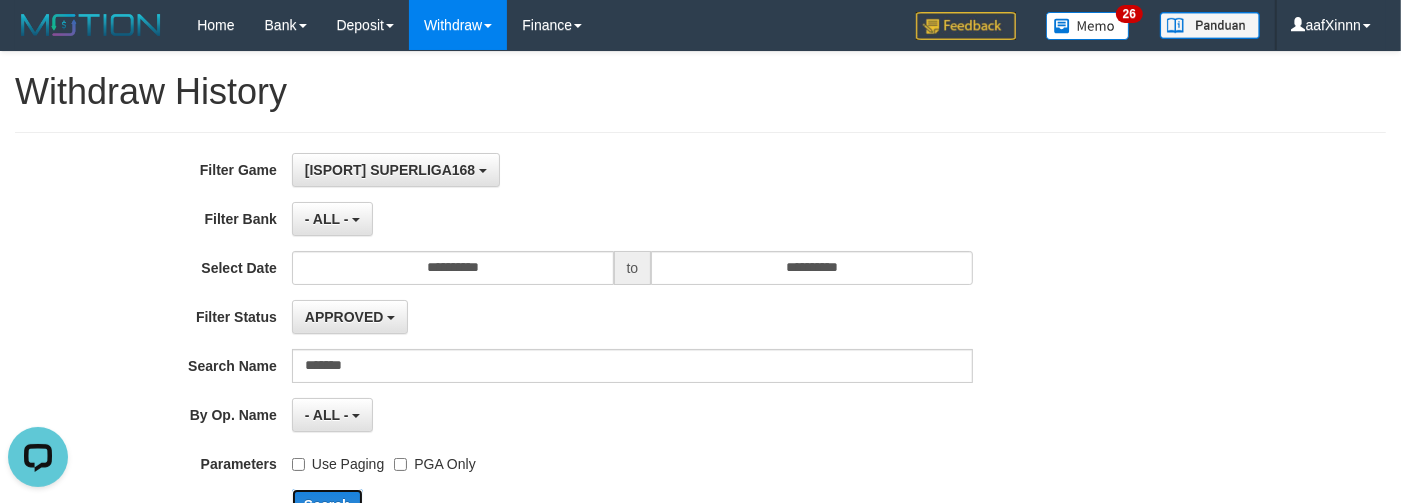 click on "Search" at bounding box center (327, 505) 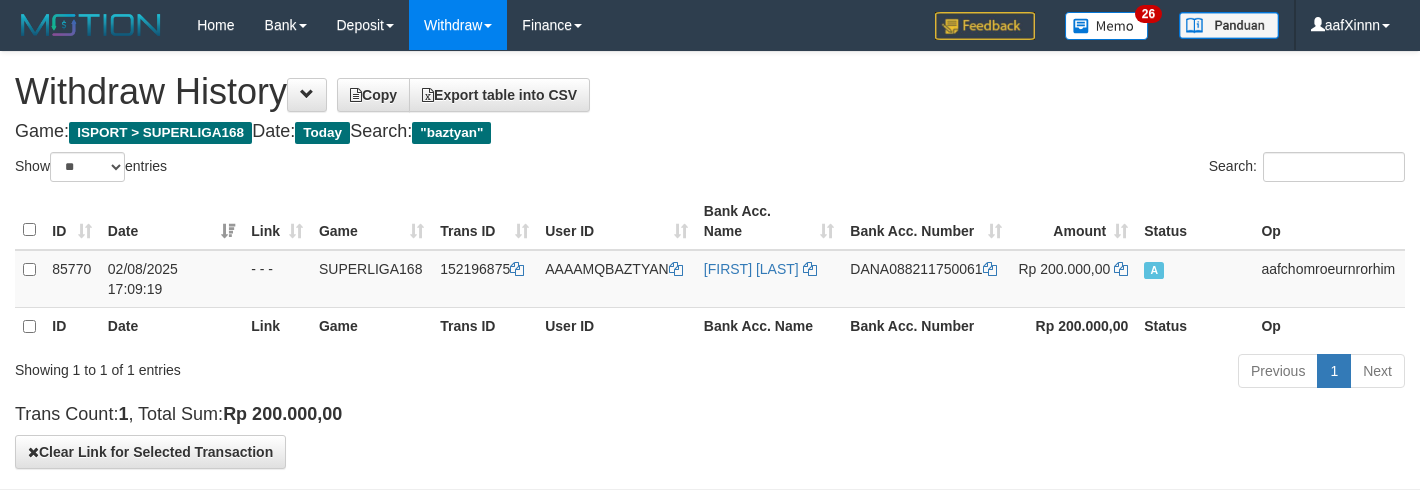 select on "**" 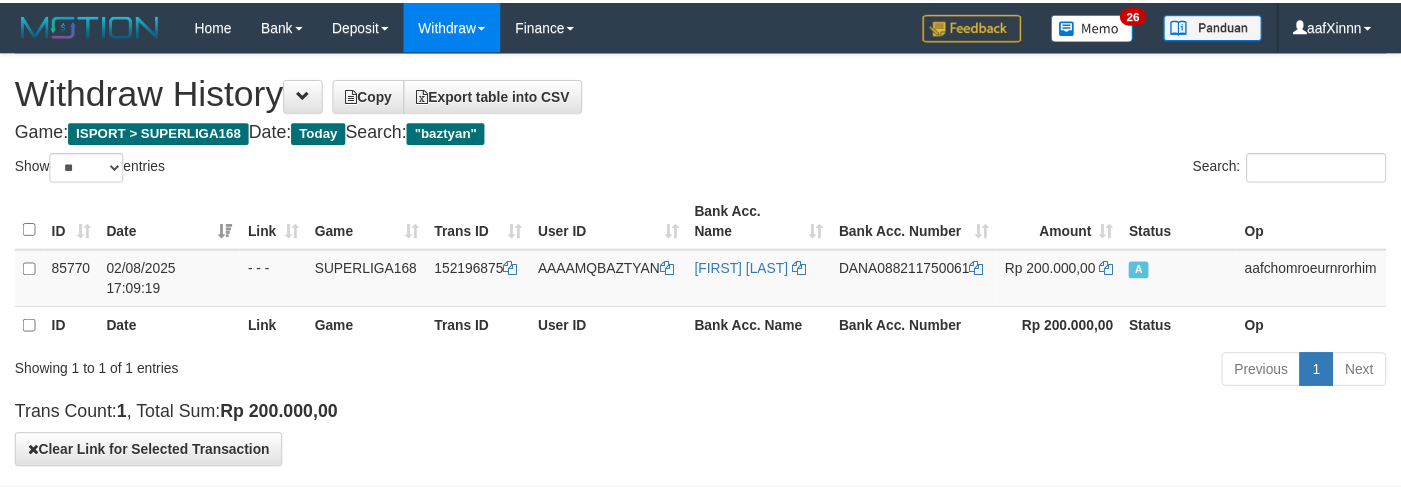 scroll, scrollTop: 0, scrollLeft: 0, axis: both 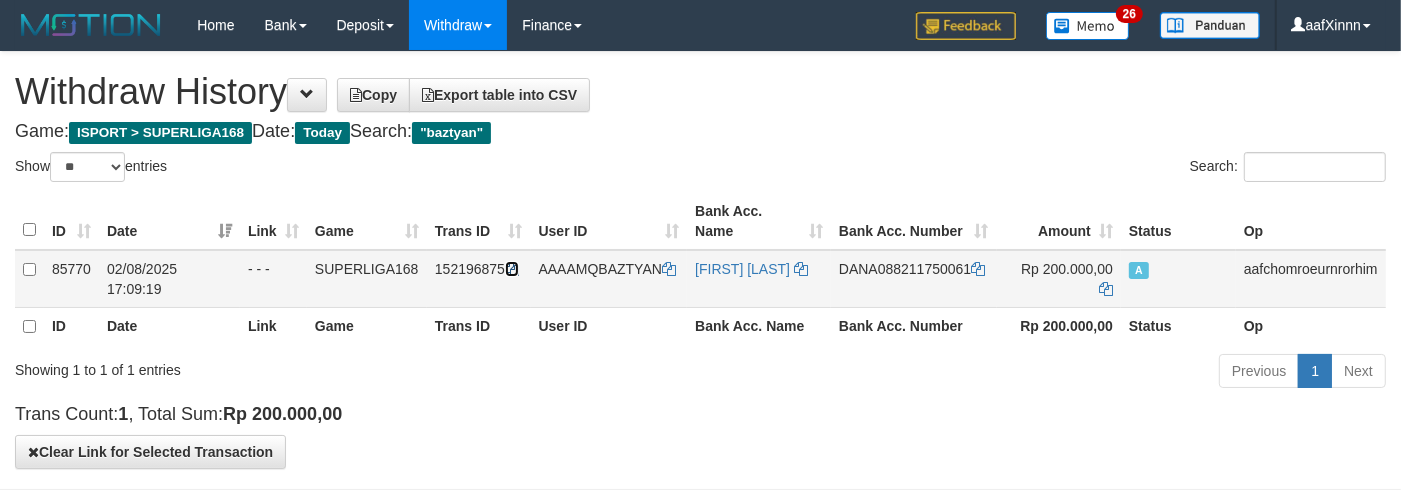 click at bounding box center [512, 269] 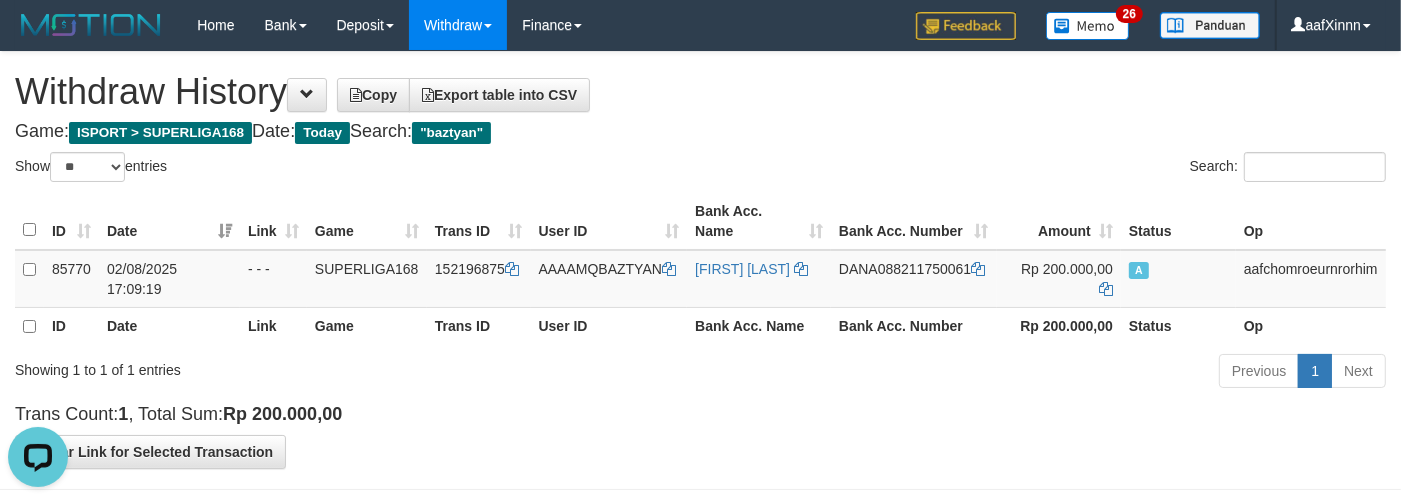 scroll, scrollTop: 0, scrollLeft: 0, axis: both 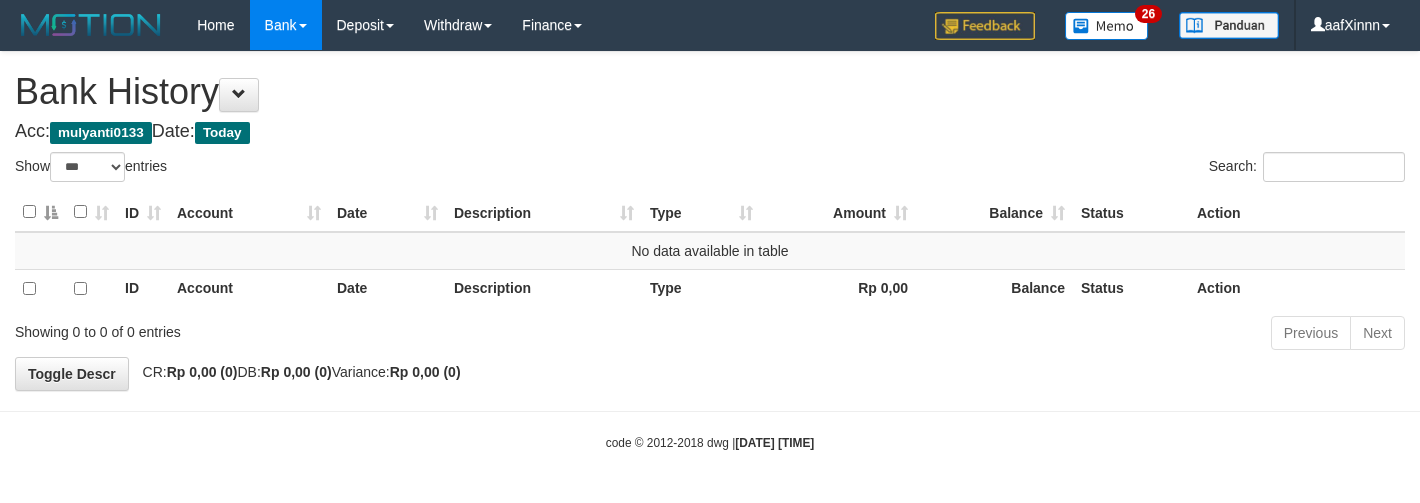 select on "***" 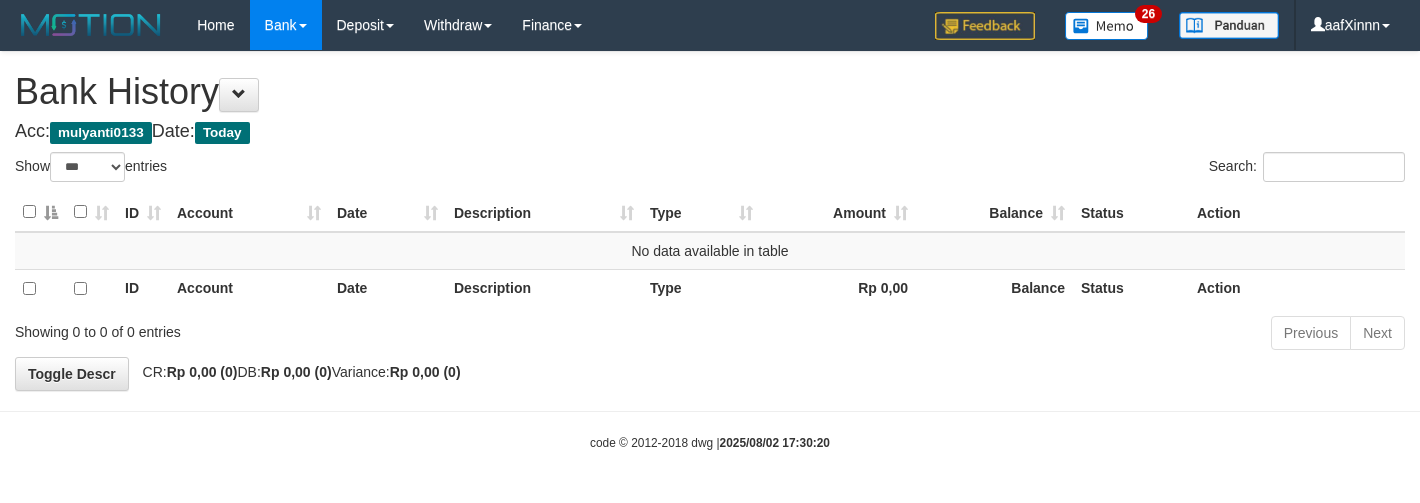select on "***" 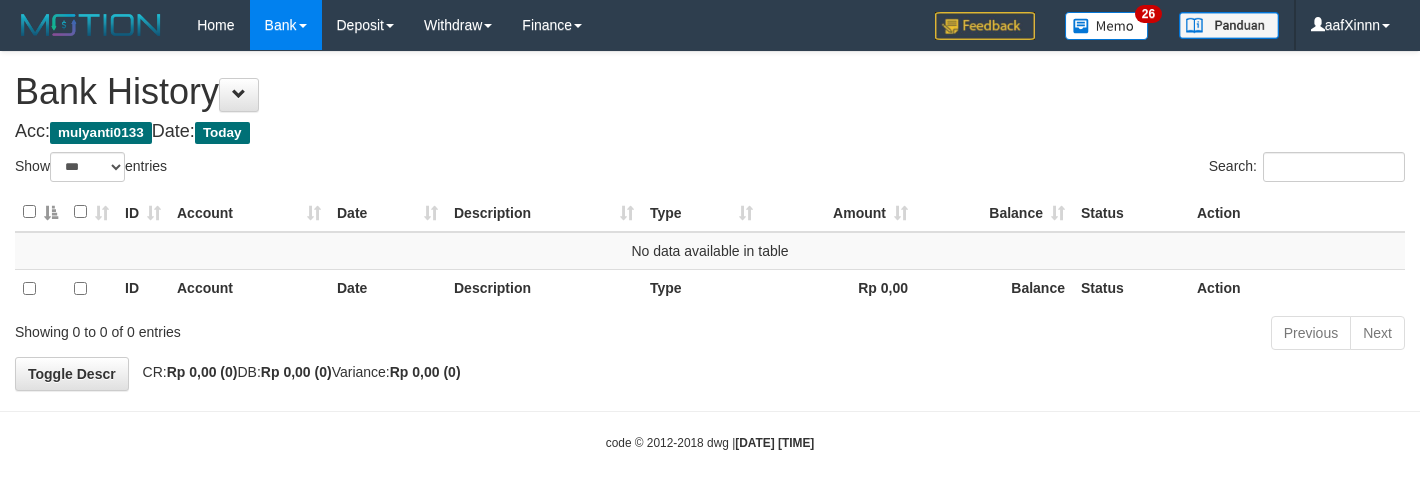 select on "***" 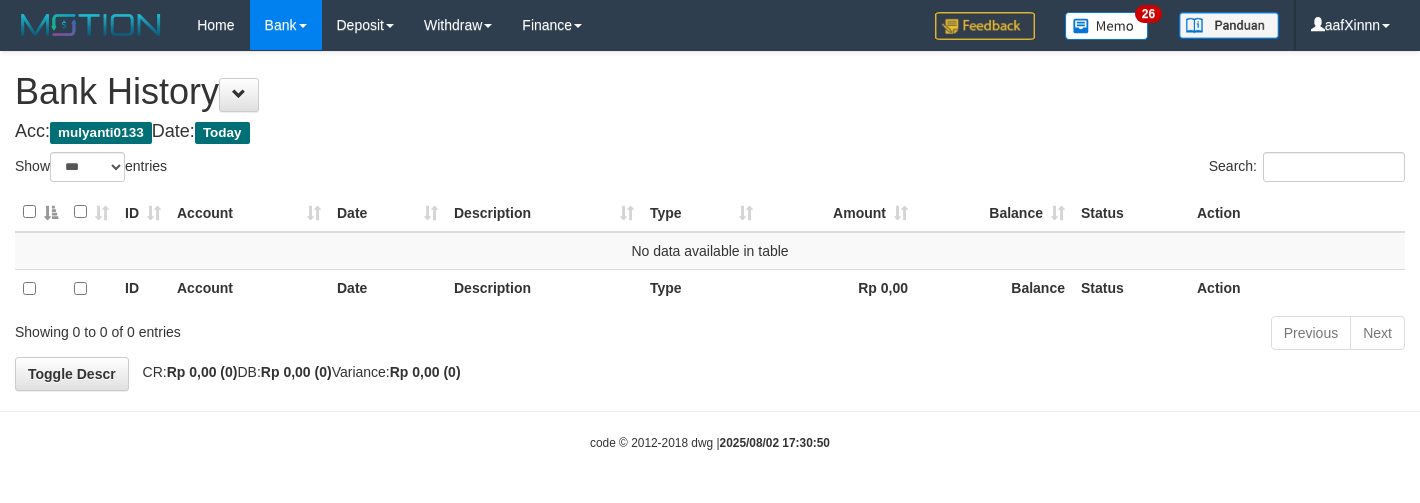 select on "***" 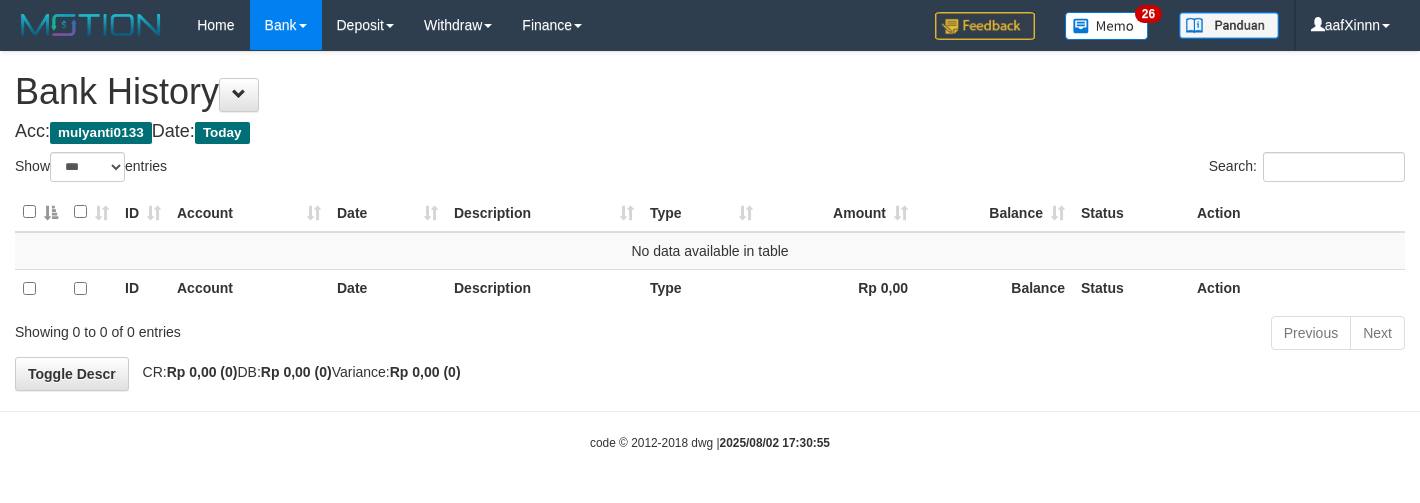 select on "***" 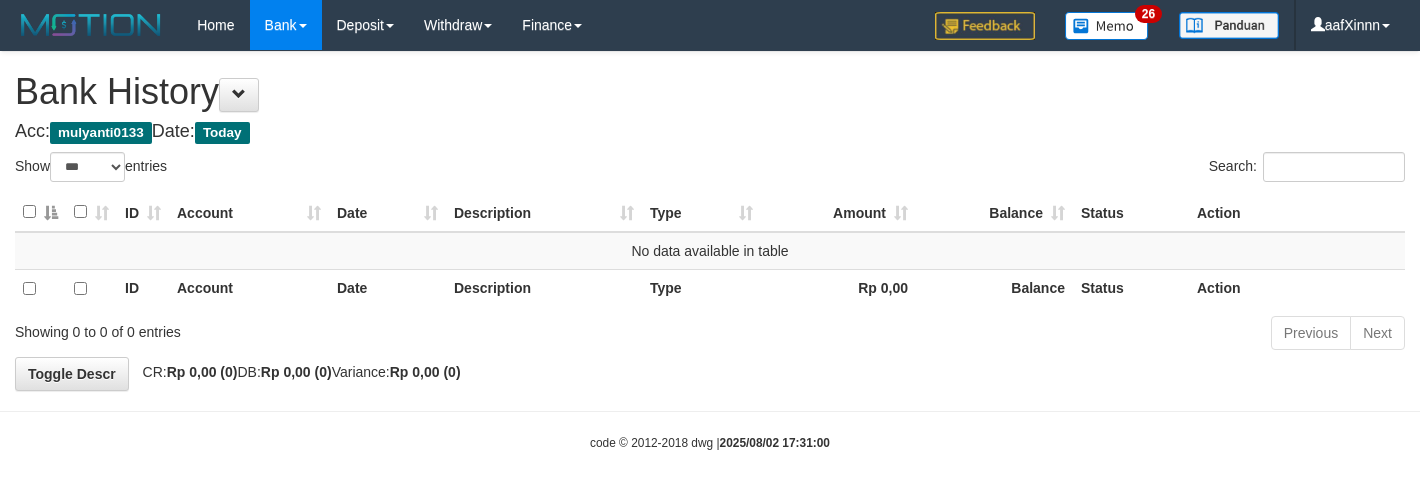 select on "***" 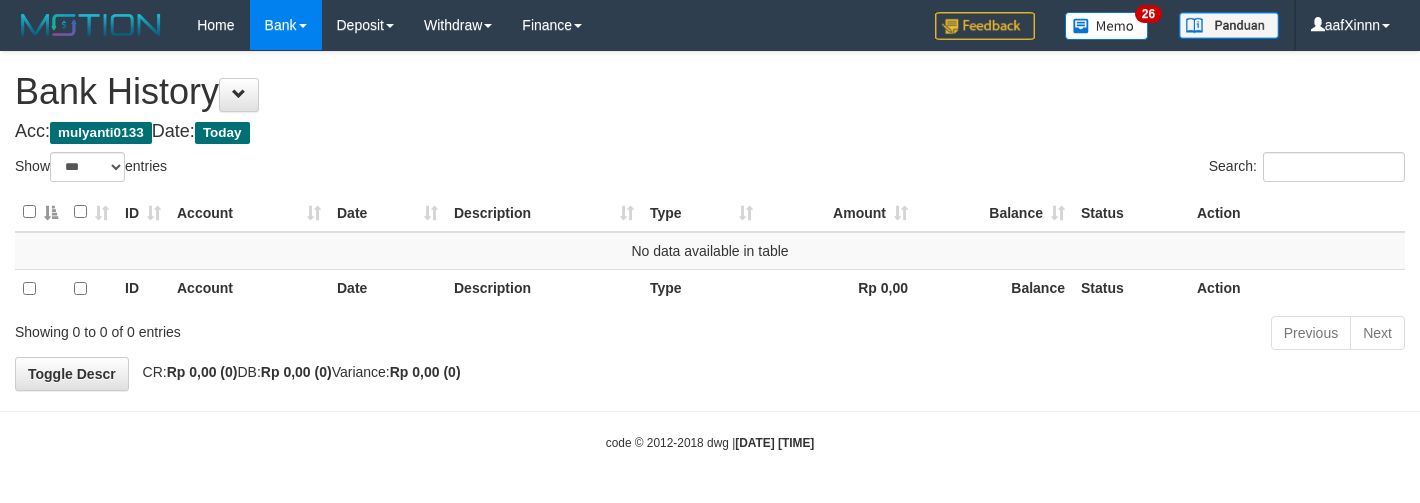 select on "***" 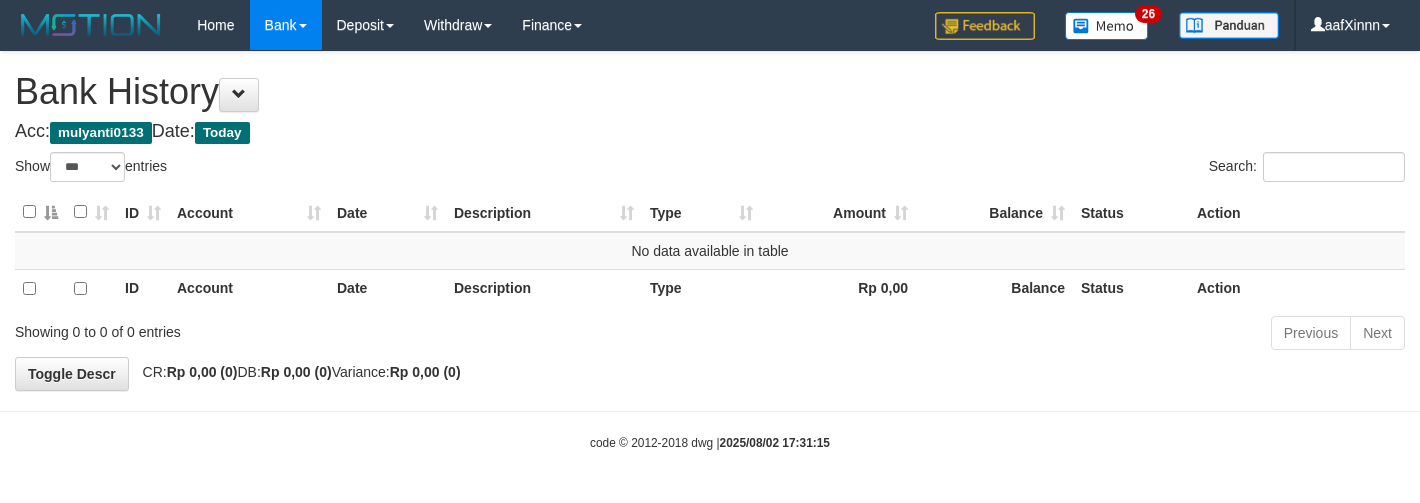 select on "***" 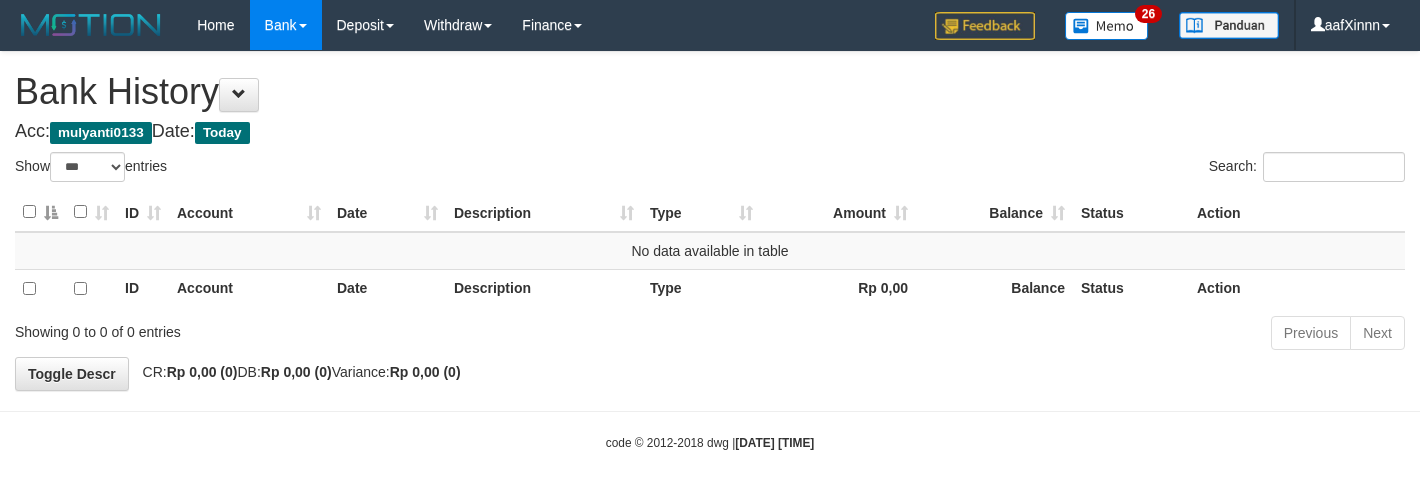 select on "***" 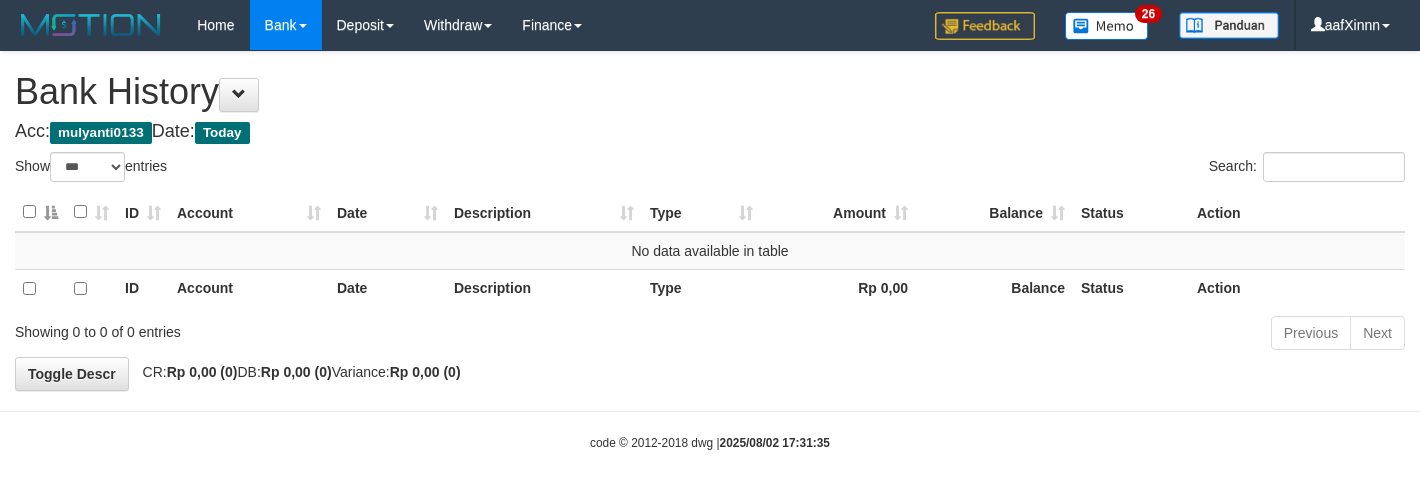 select on "***" 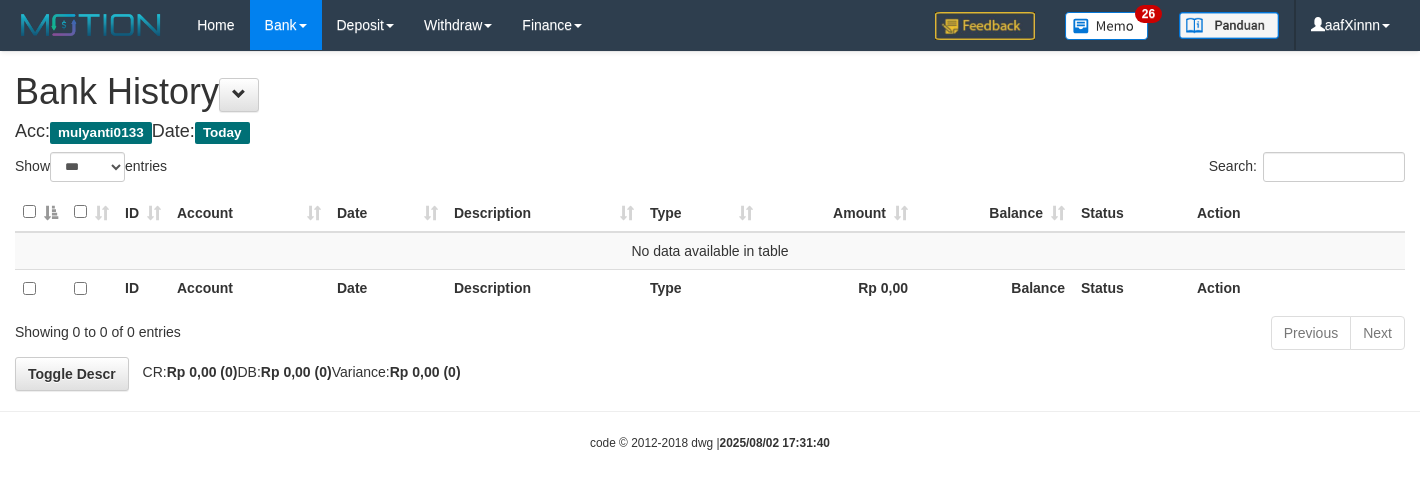 select on "***" 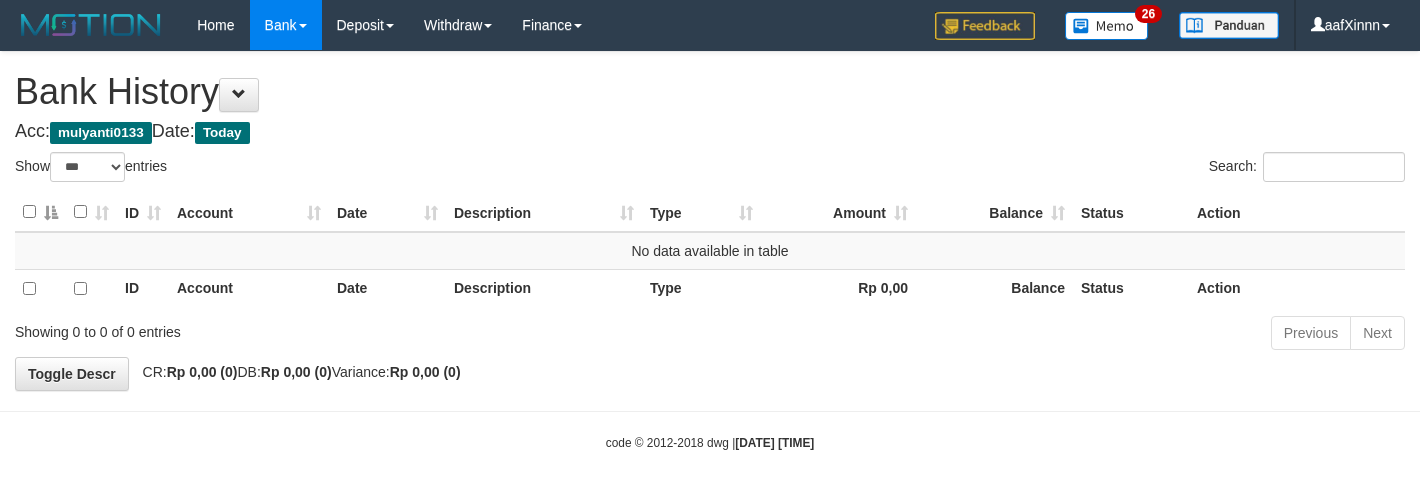 select on "***" 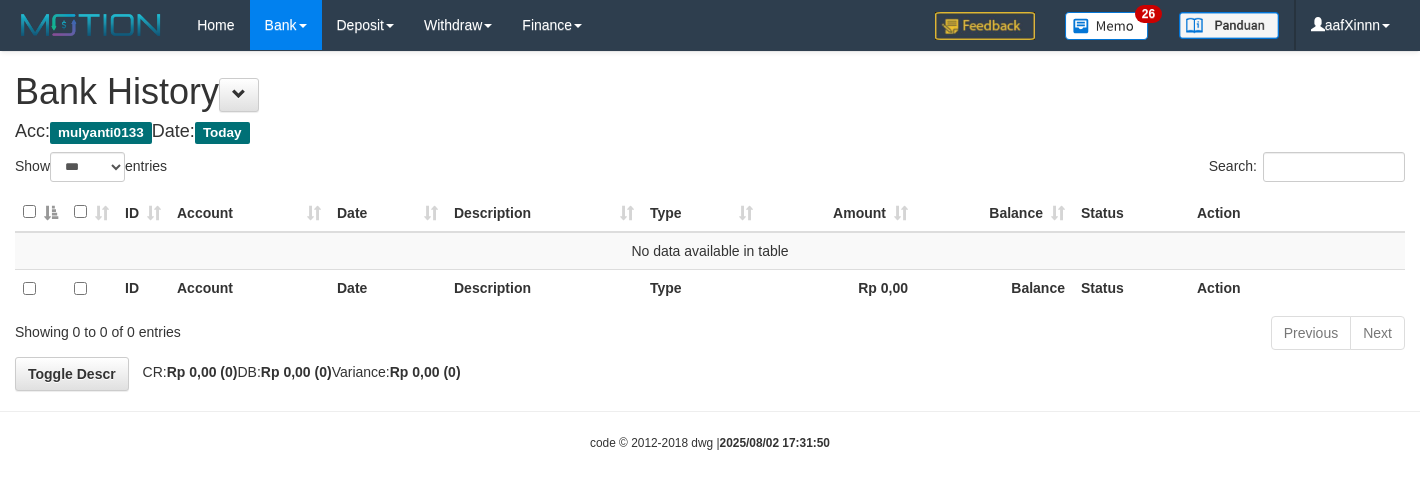 select on "***" 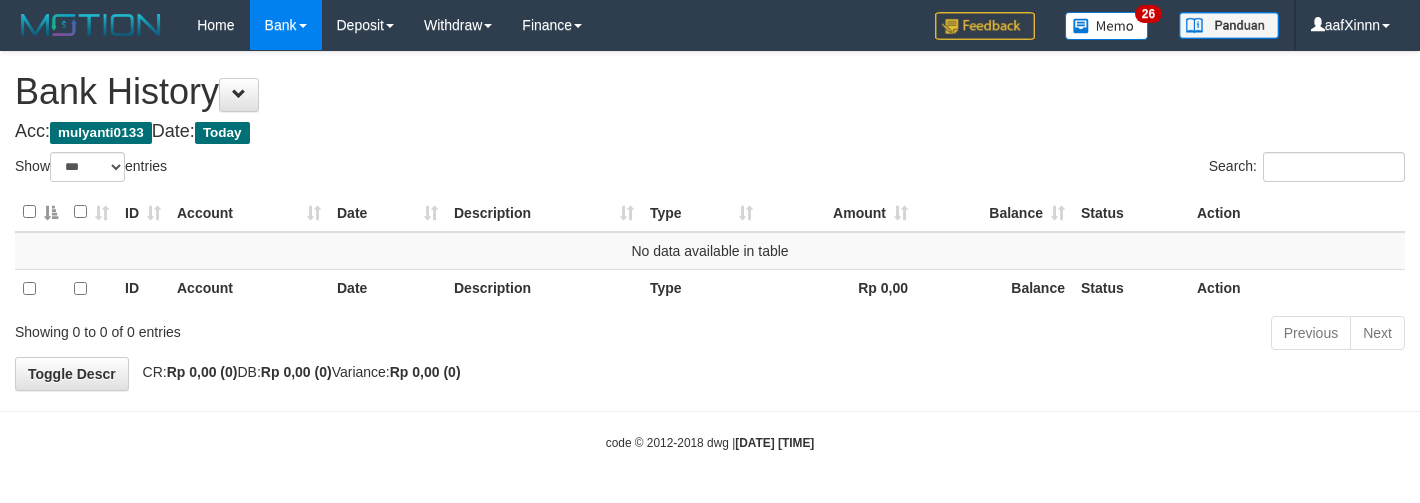 select on "***" 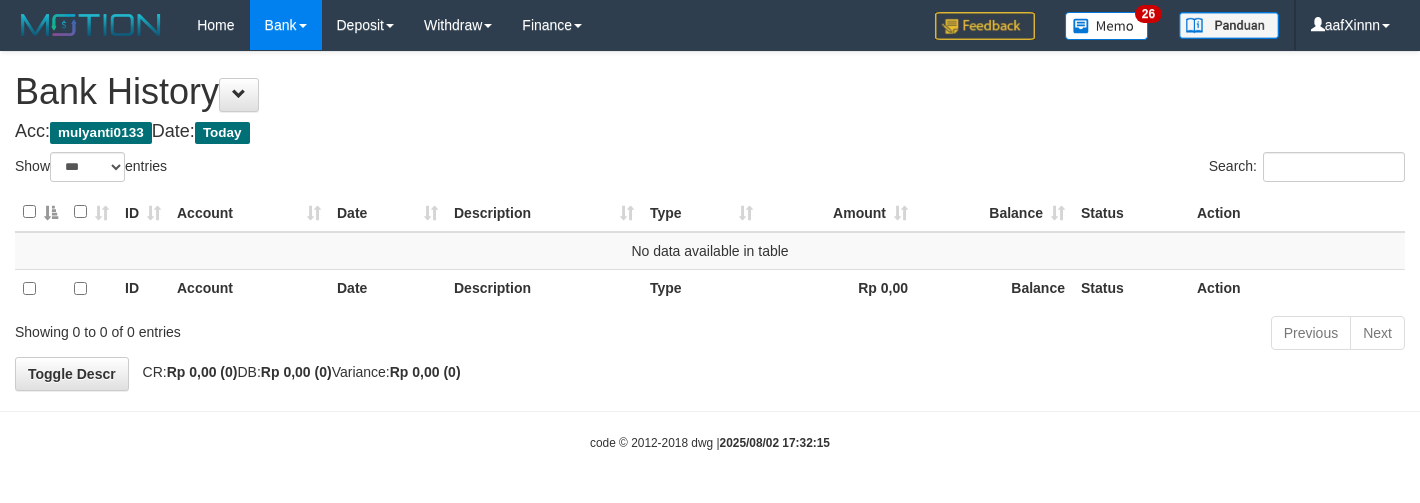 select on "***" 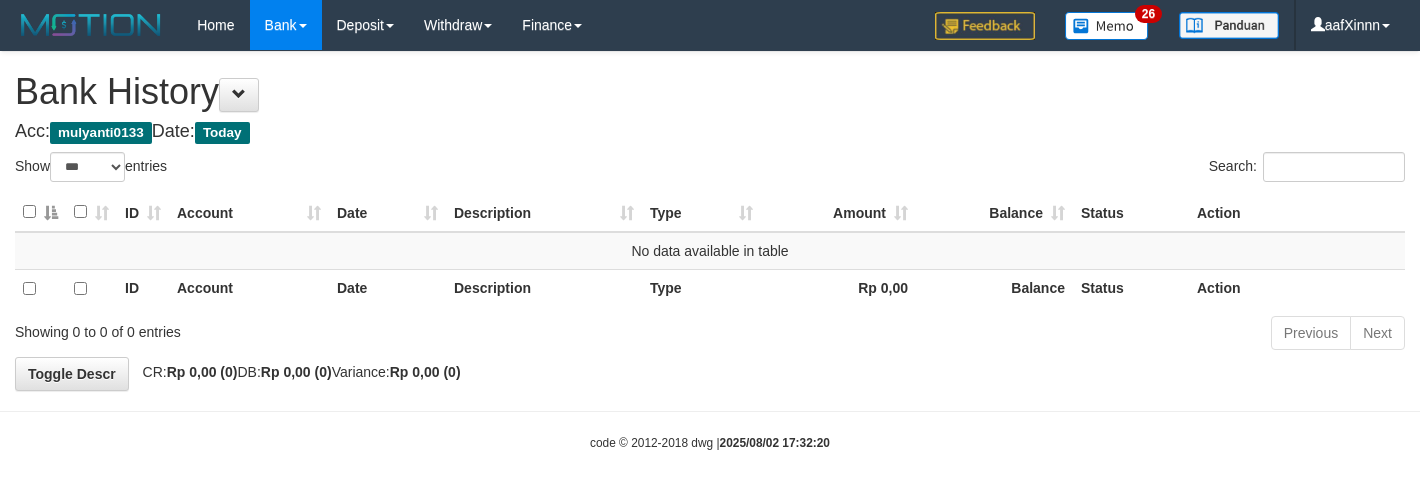 select on "***" 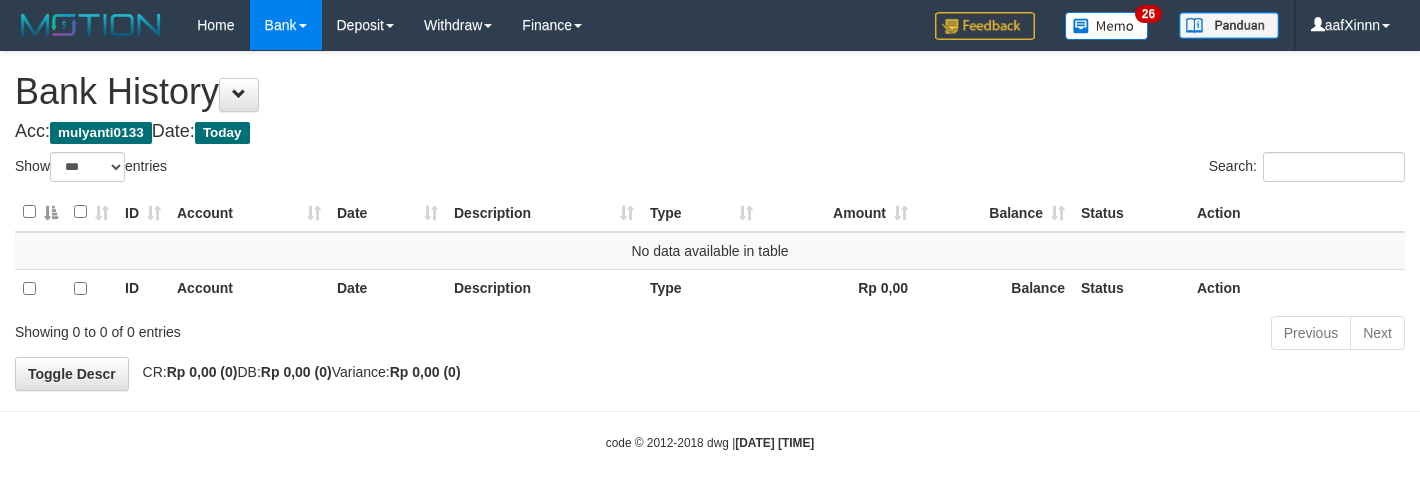 select on "***" 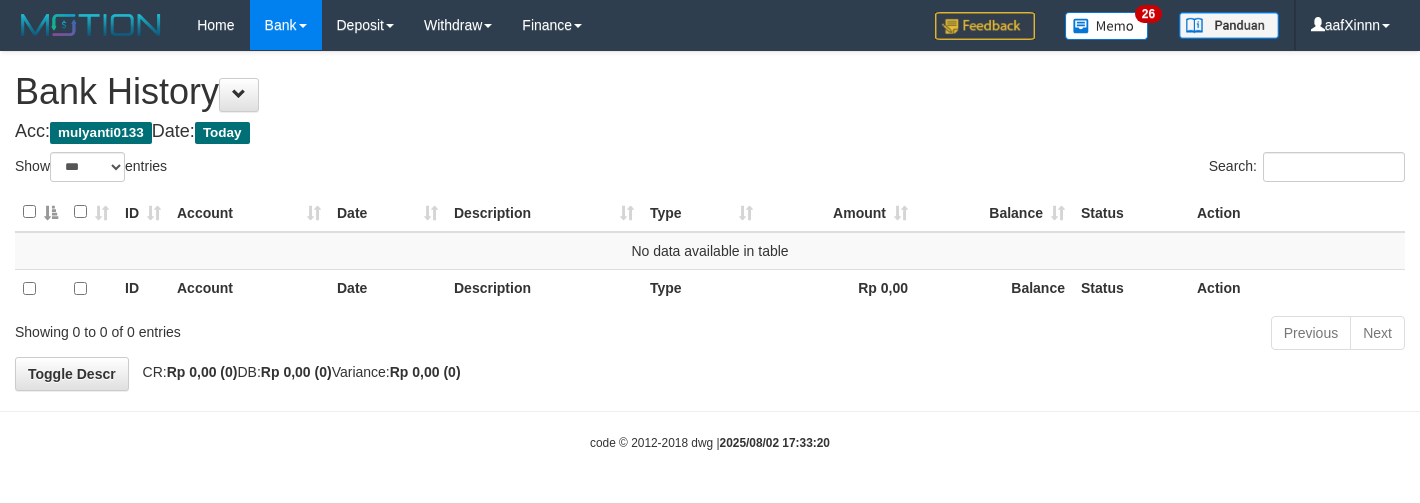 select on "***" 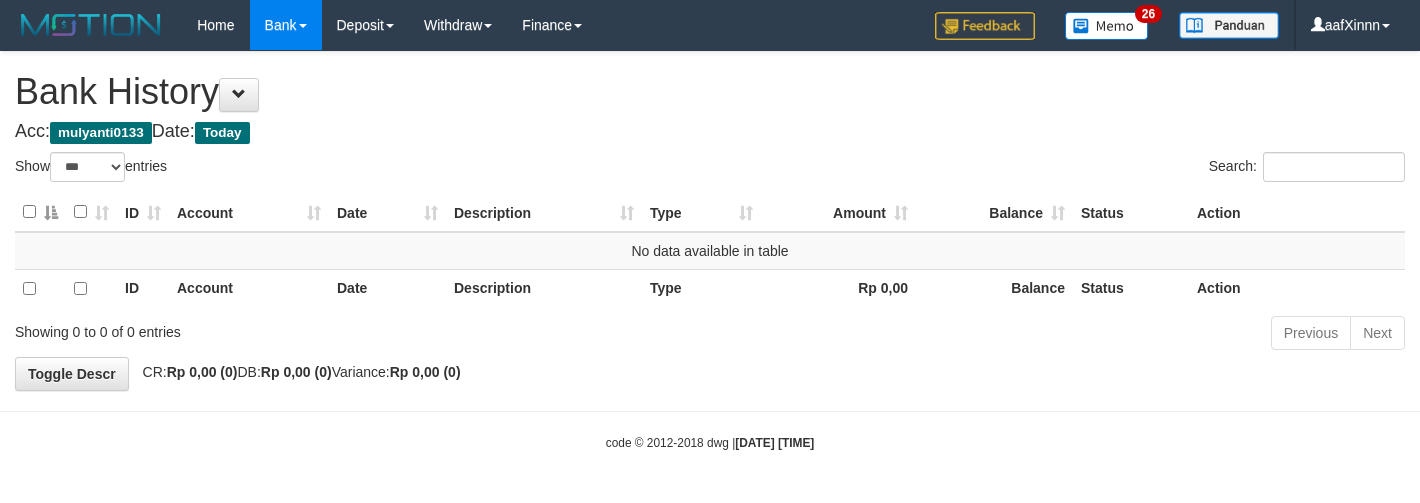select on "***" 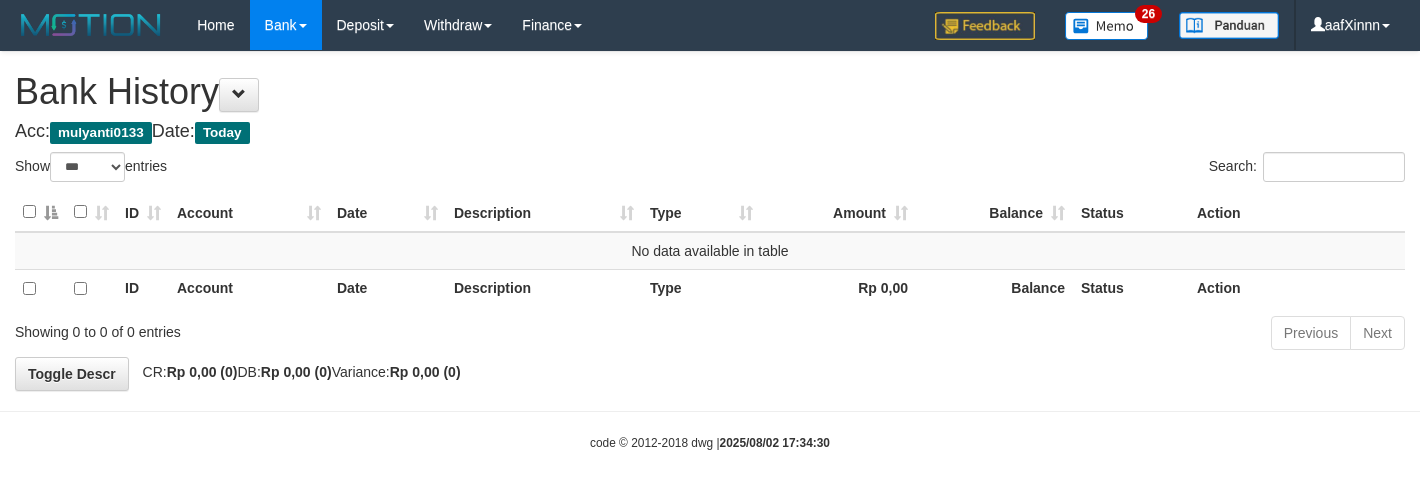 select on "***" 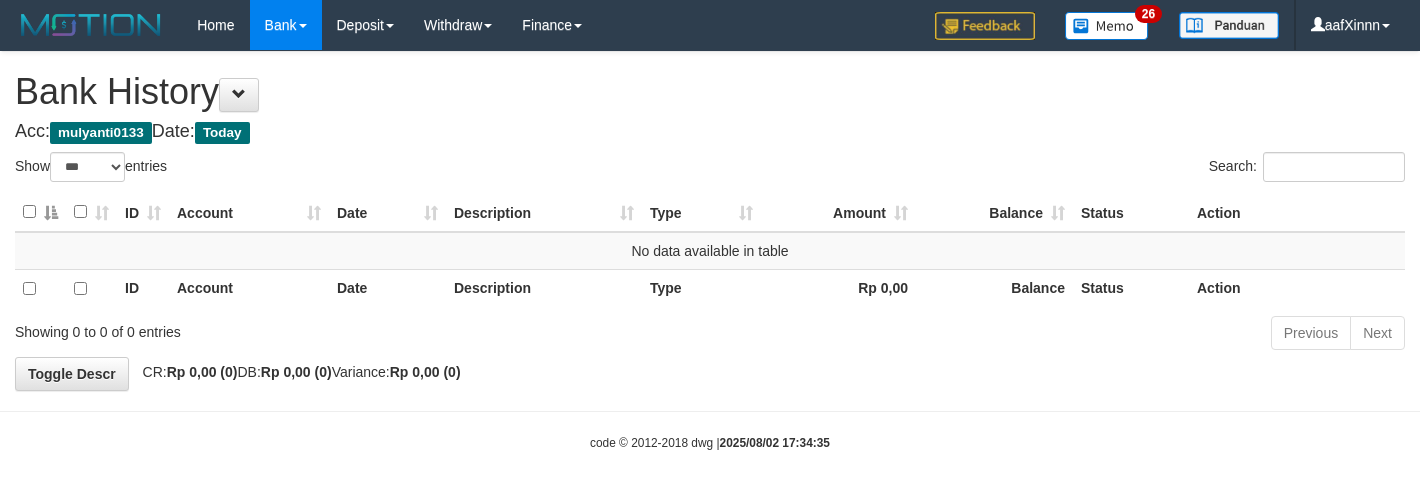 select on "***" 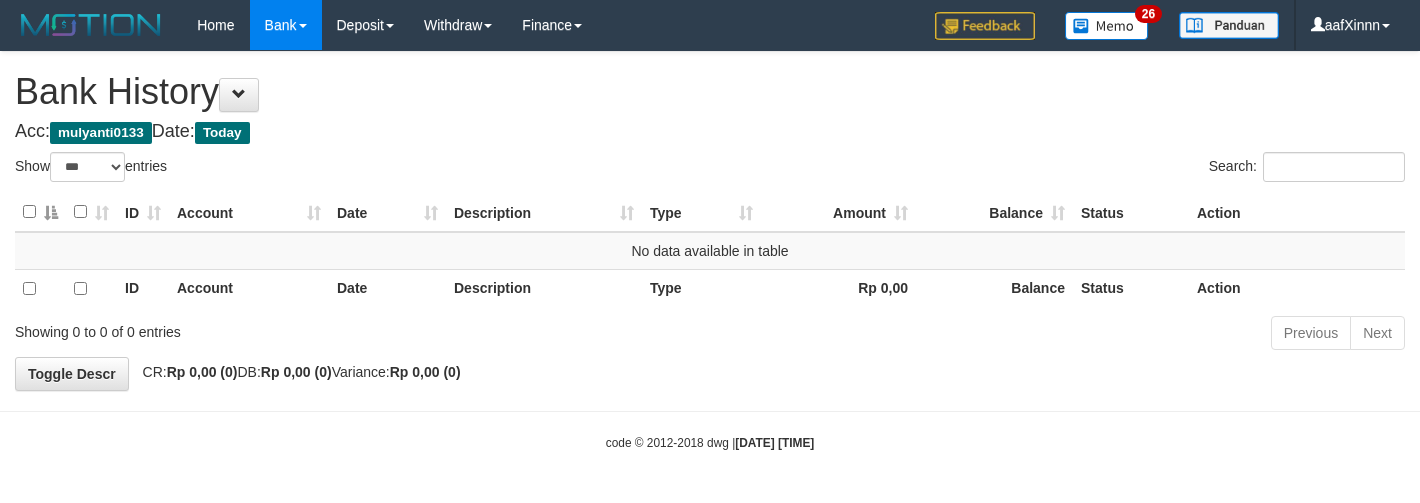 select on "***" 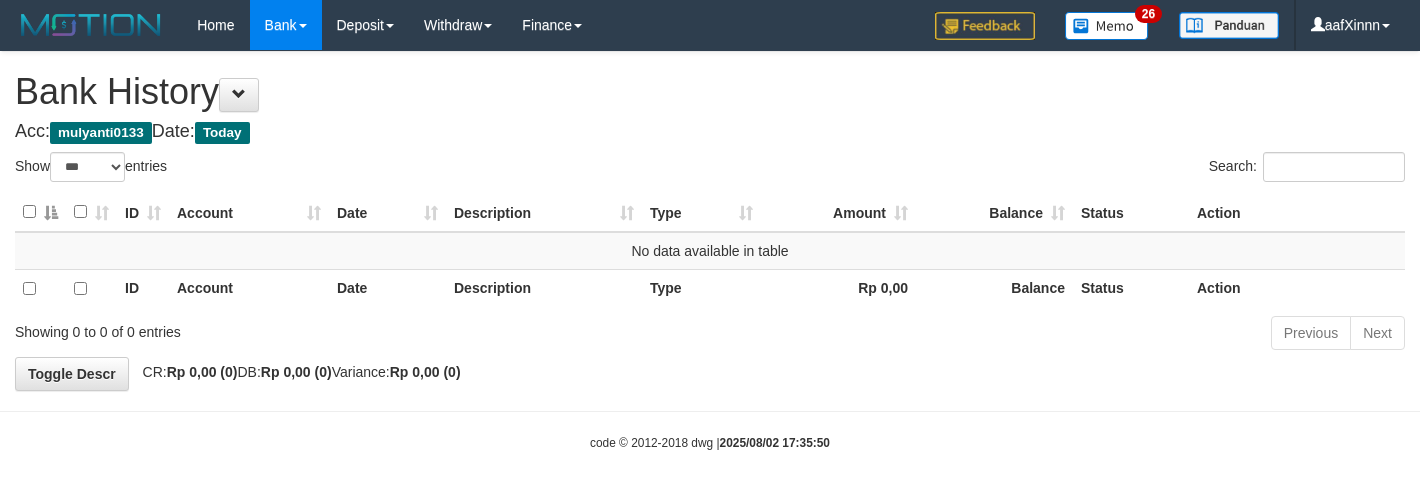 select on "***" 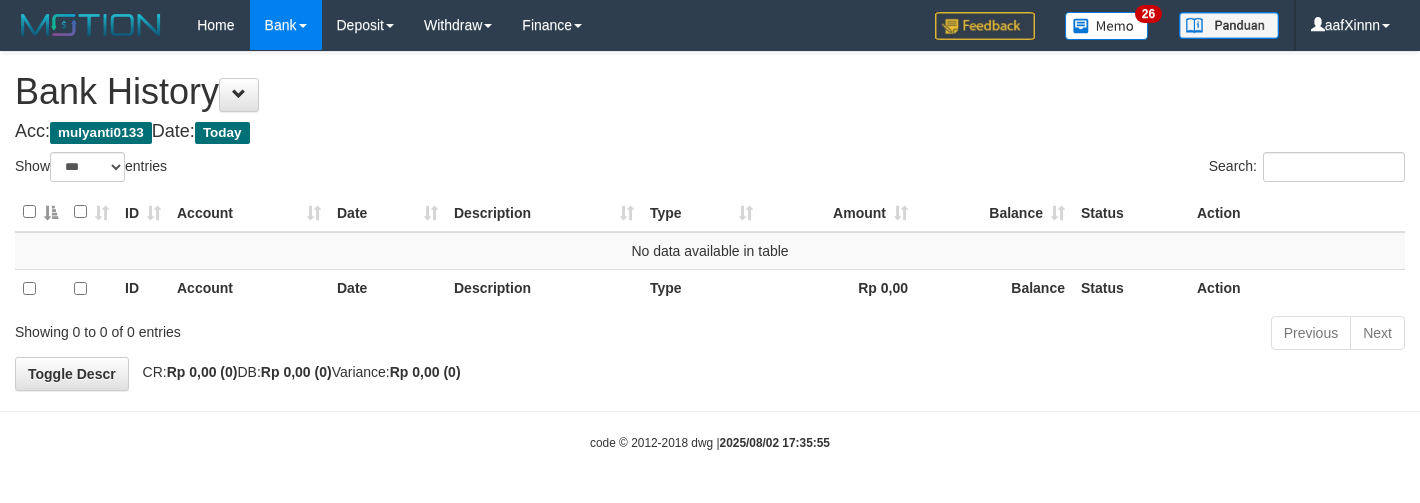 select on "***" 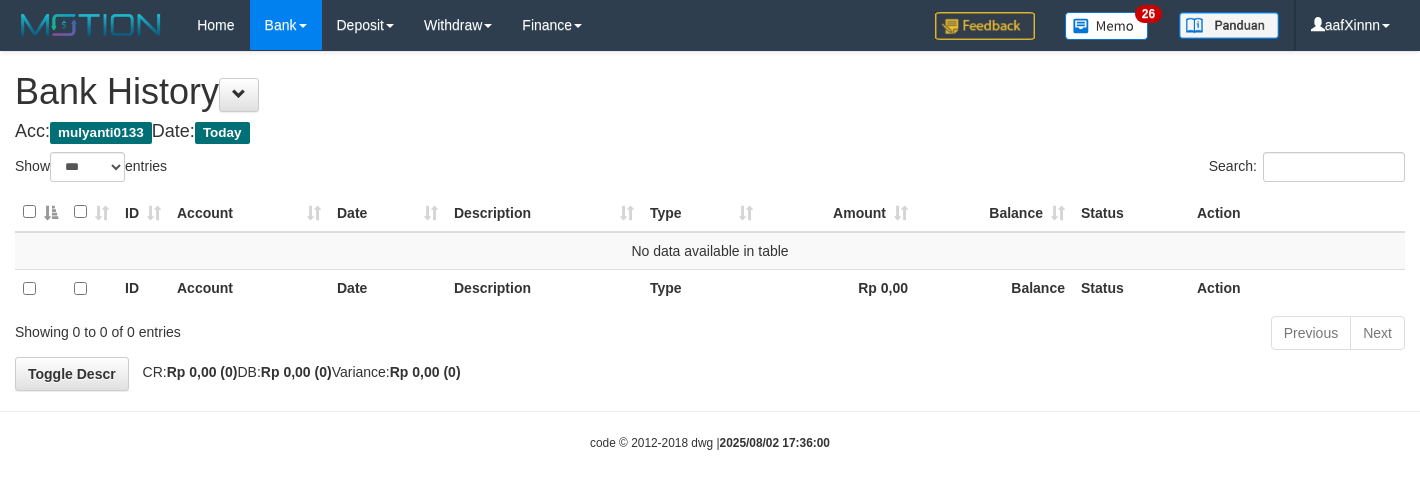 select on "***" 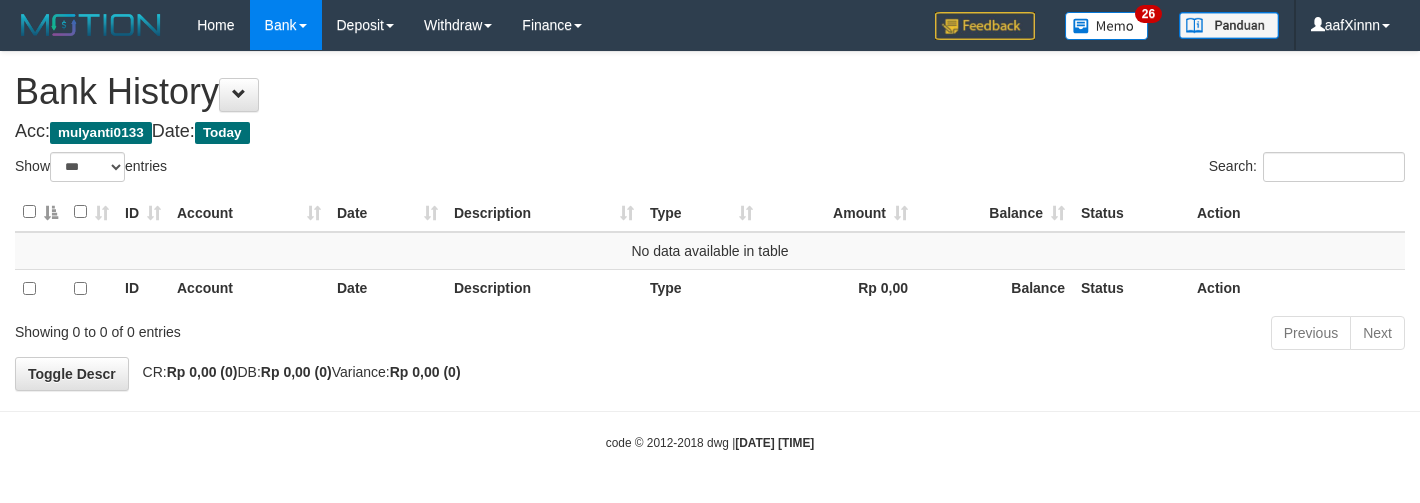 select on "***" 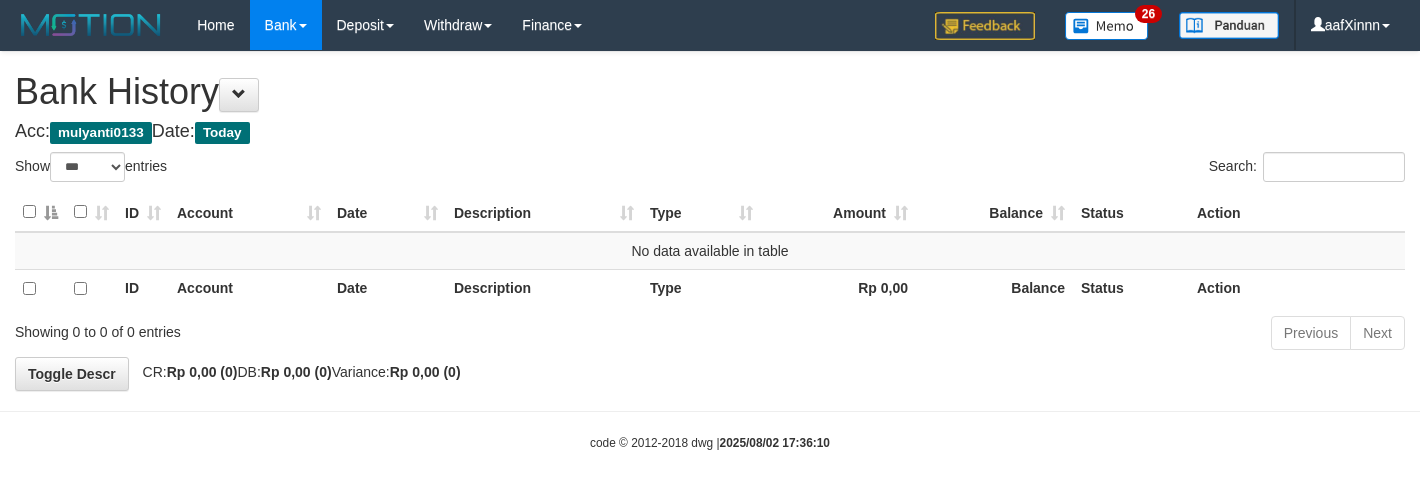 select on "***" 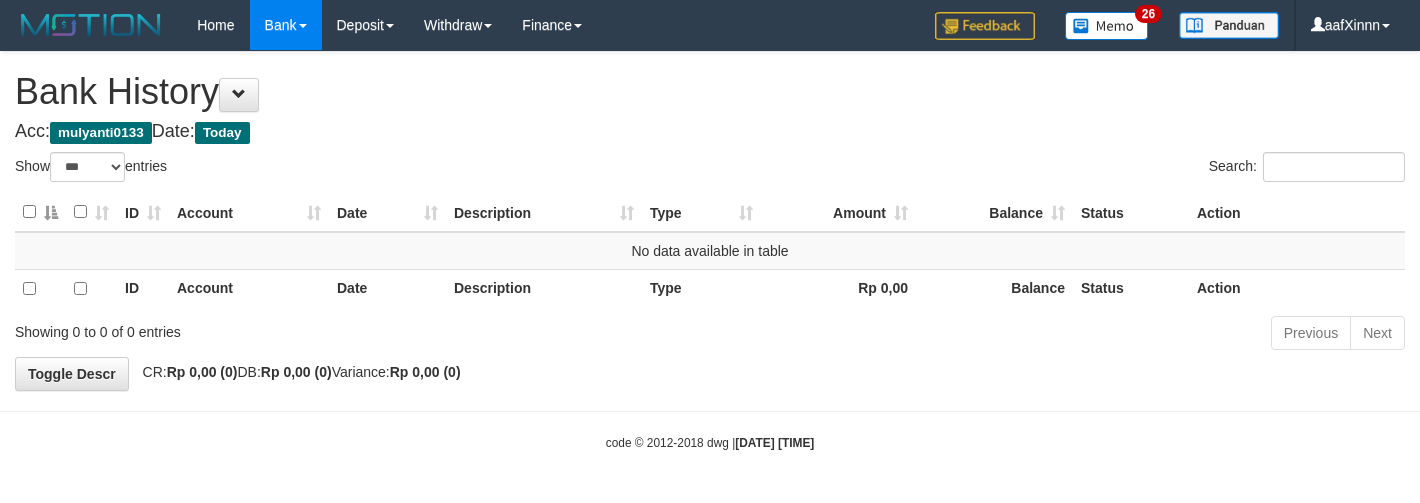 select on "***" 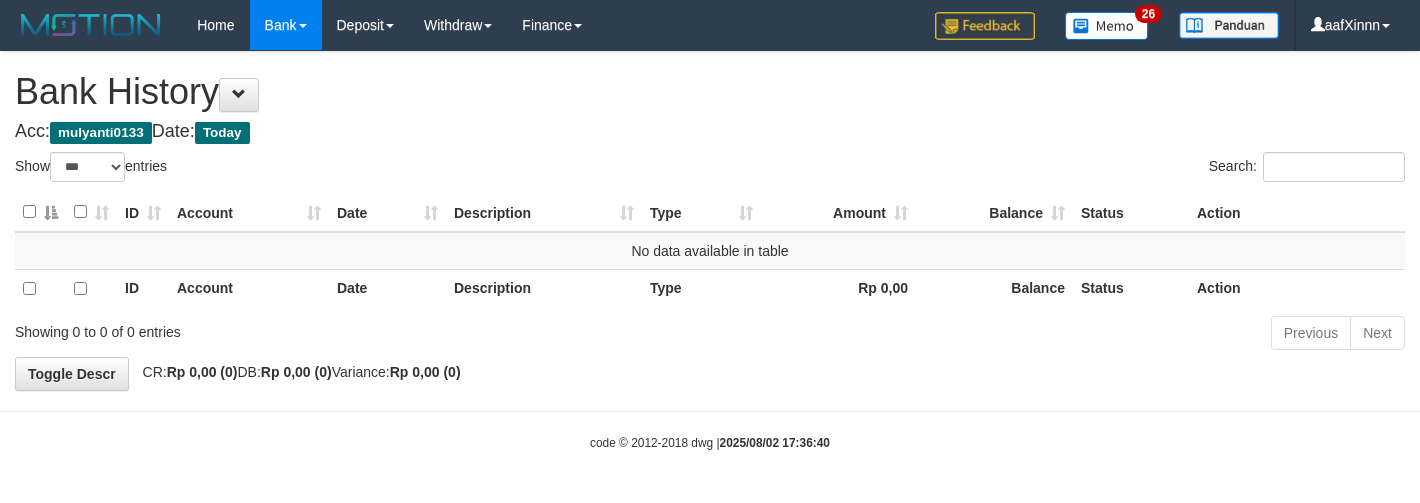 select on "***" 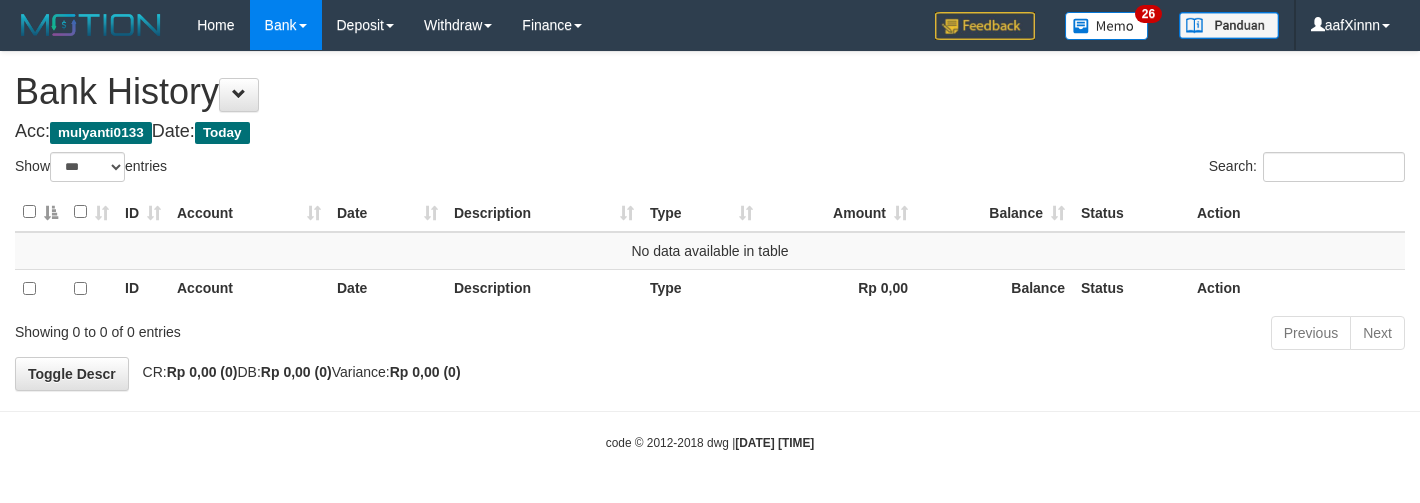 select on "***" 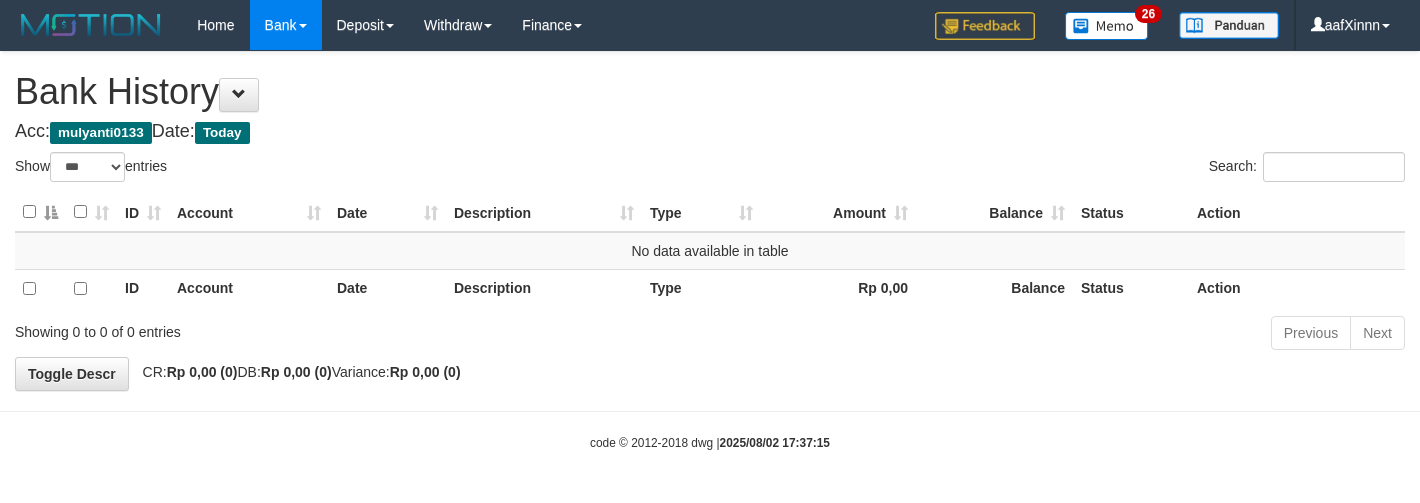select on "***" 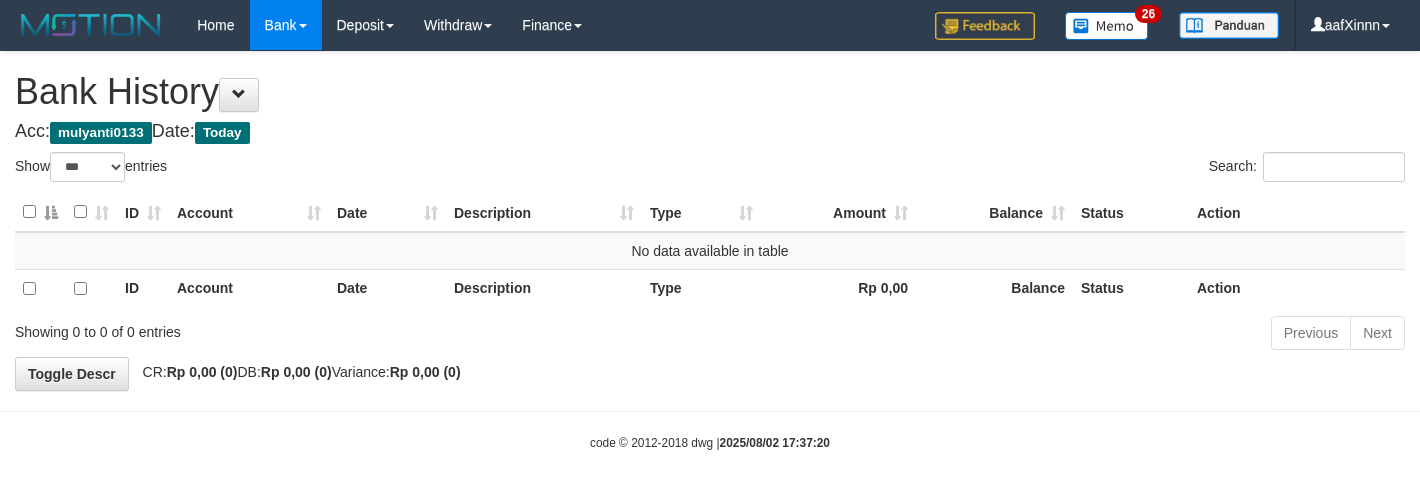 select on "***" 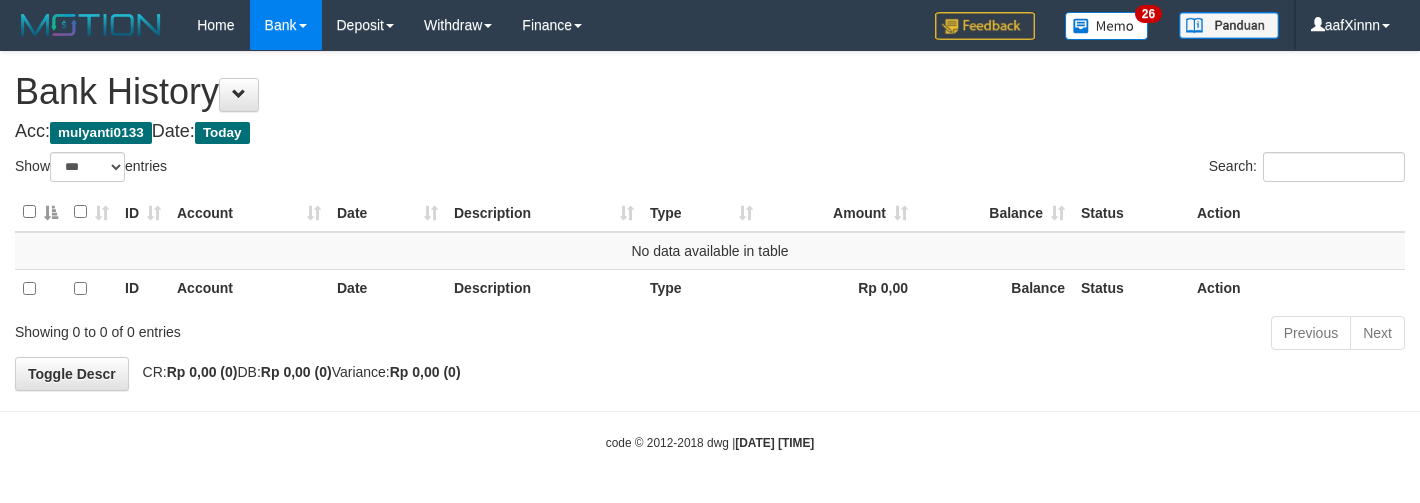 select on "***" 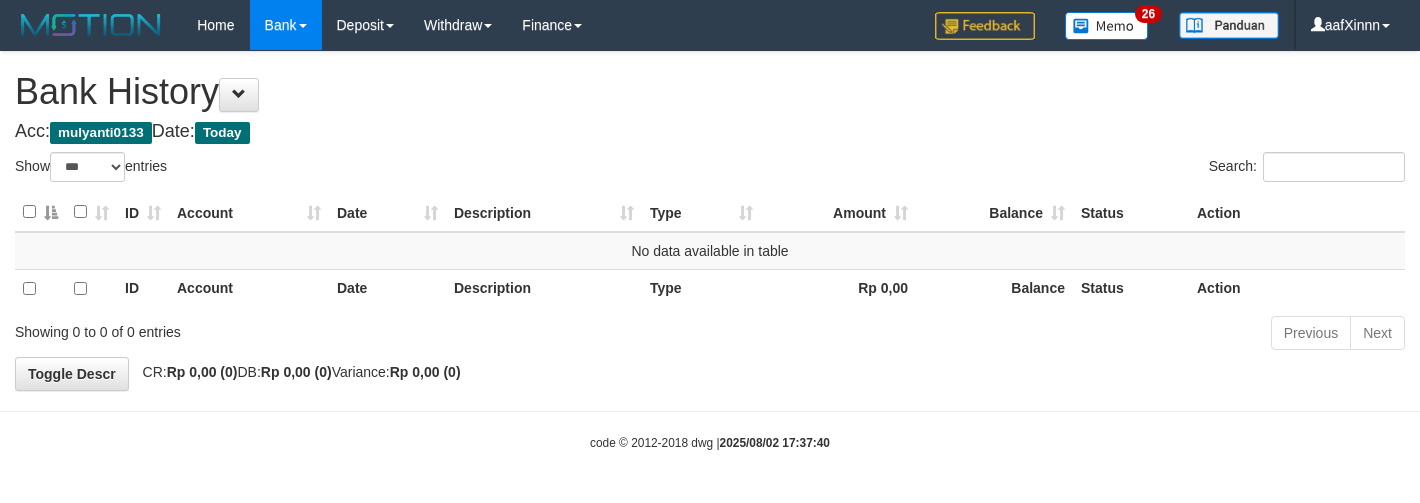 select on "***" 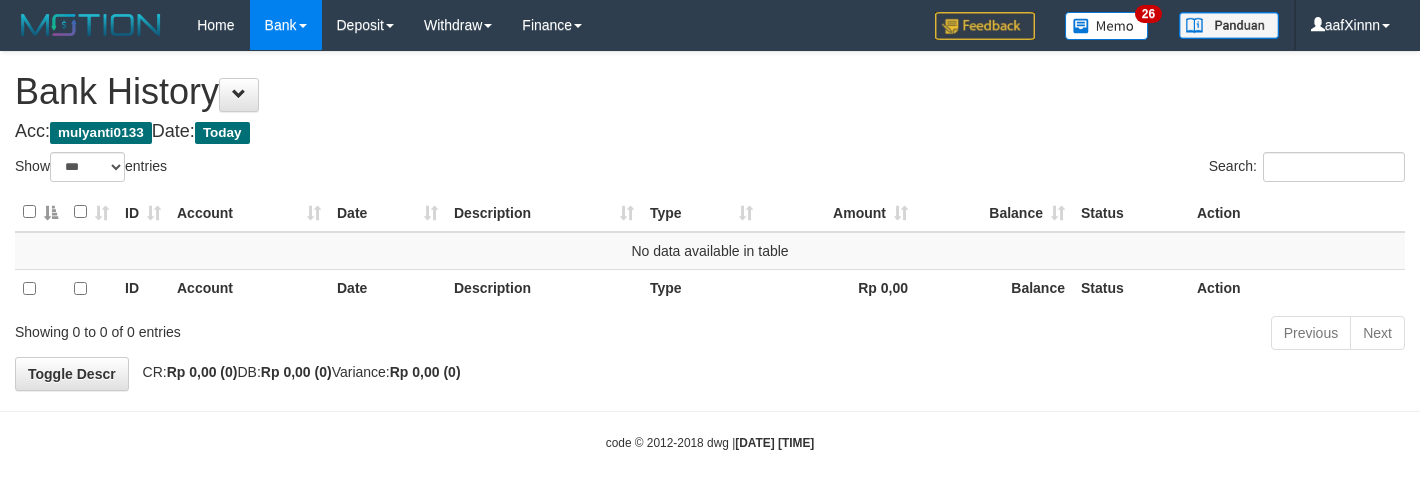 select on "***" 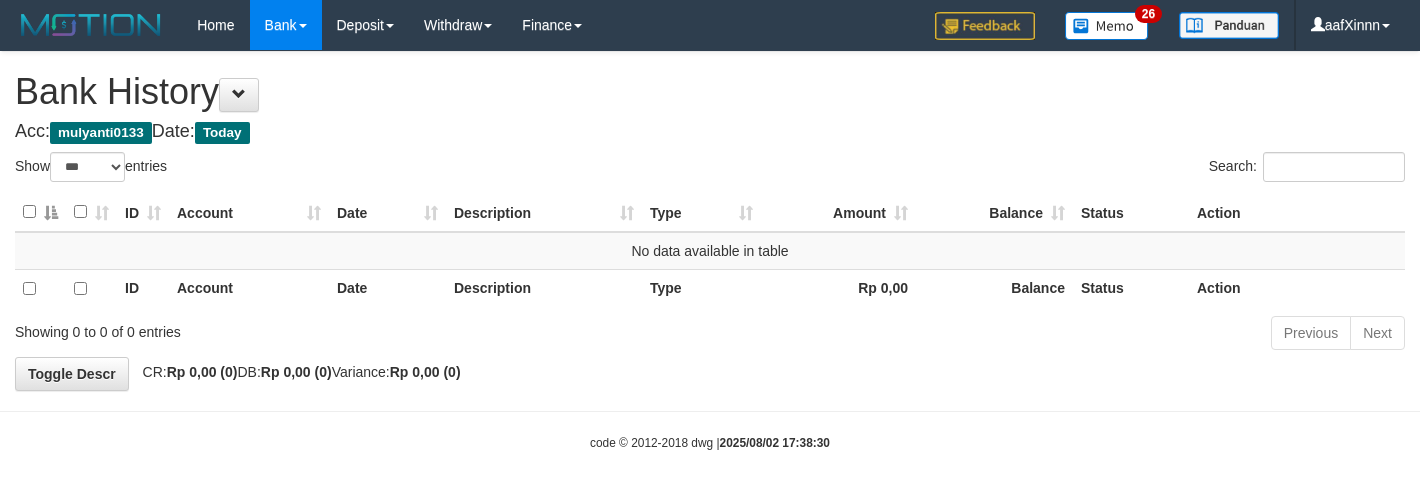 select on "***" 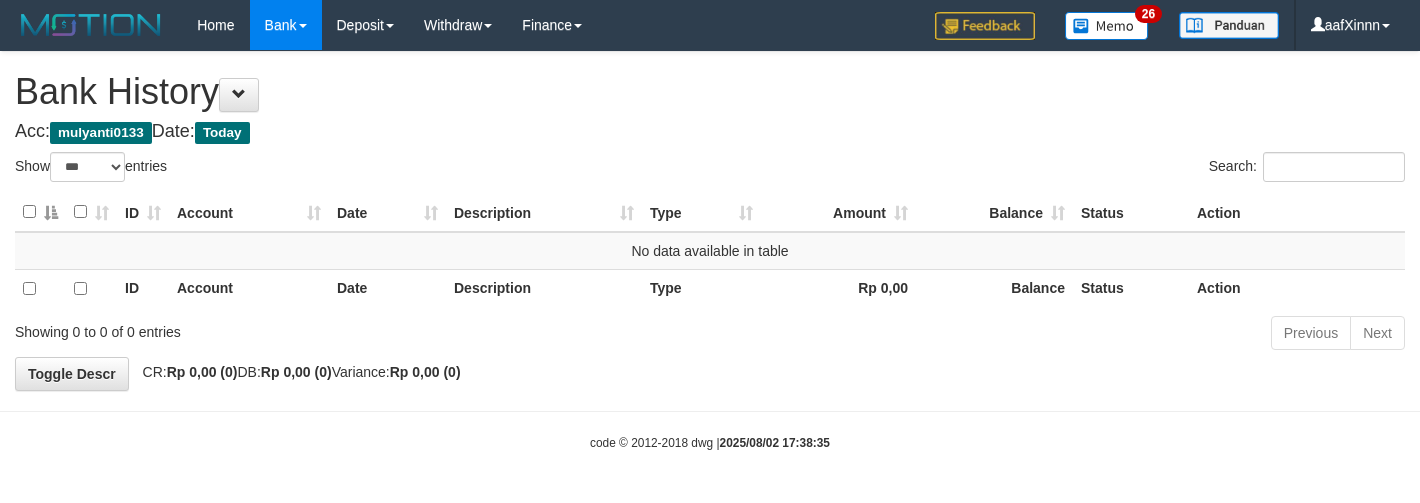 select on "***" 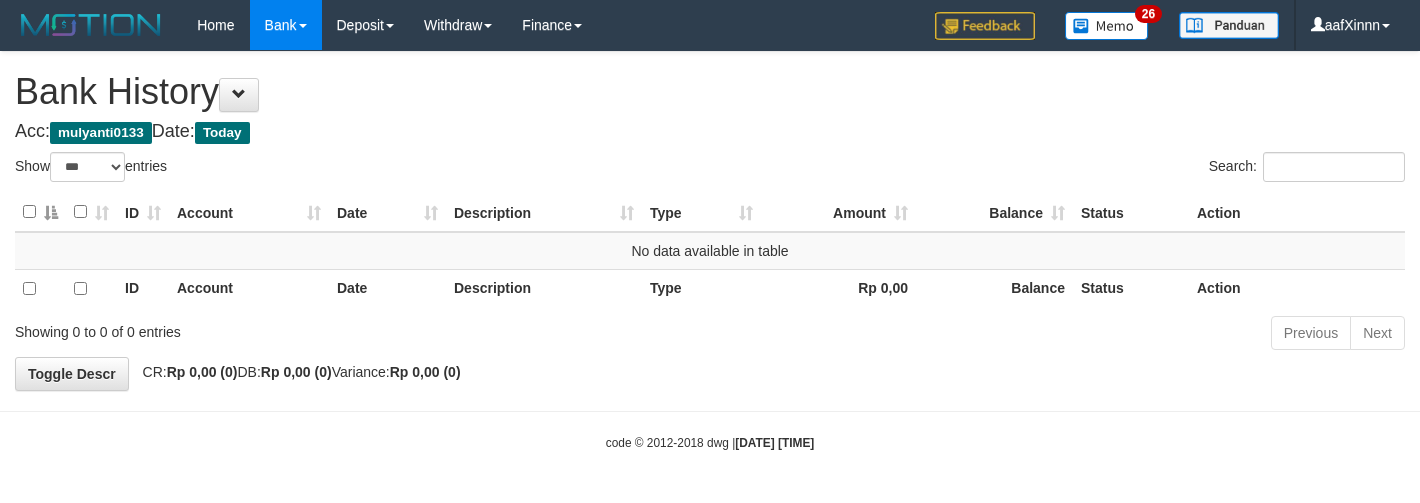 select on "***" 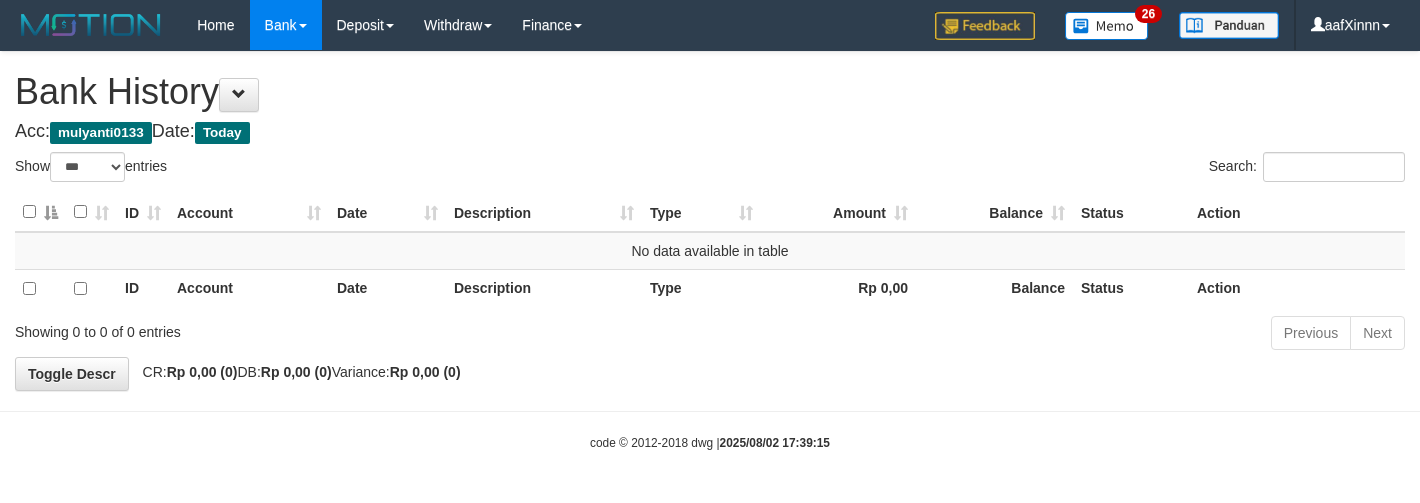select on "***" 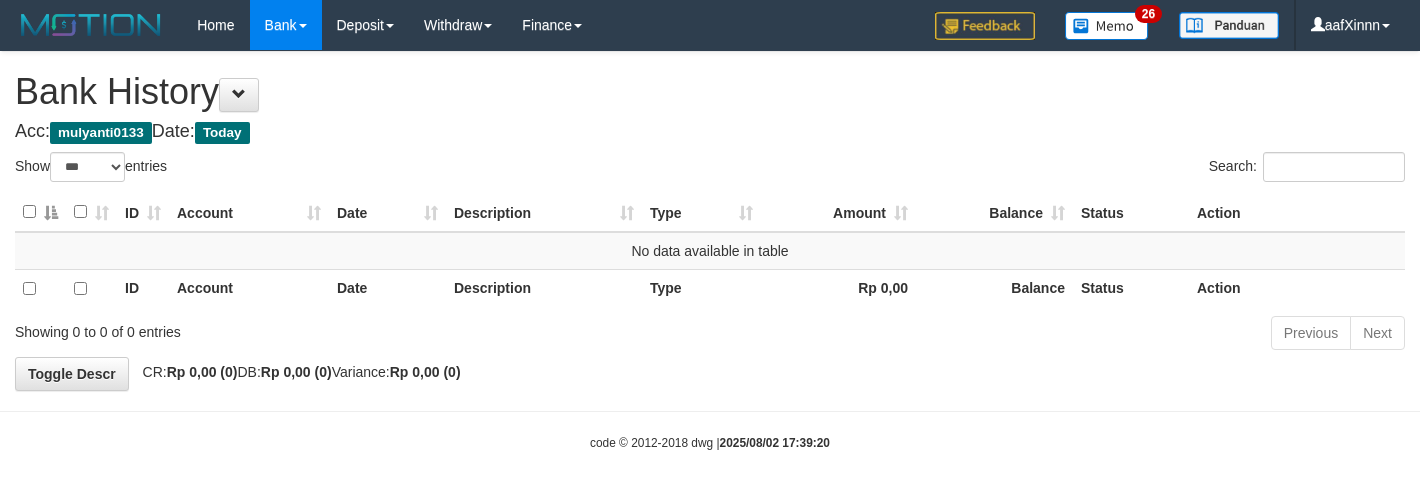 select on "***" 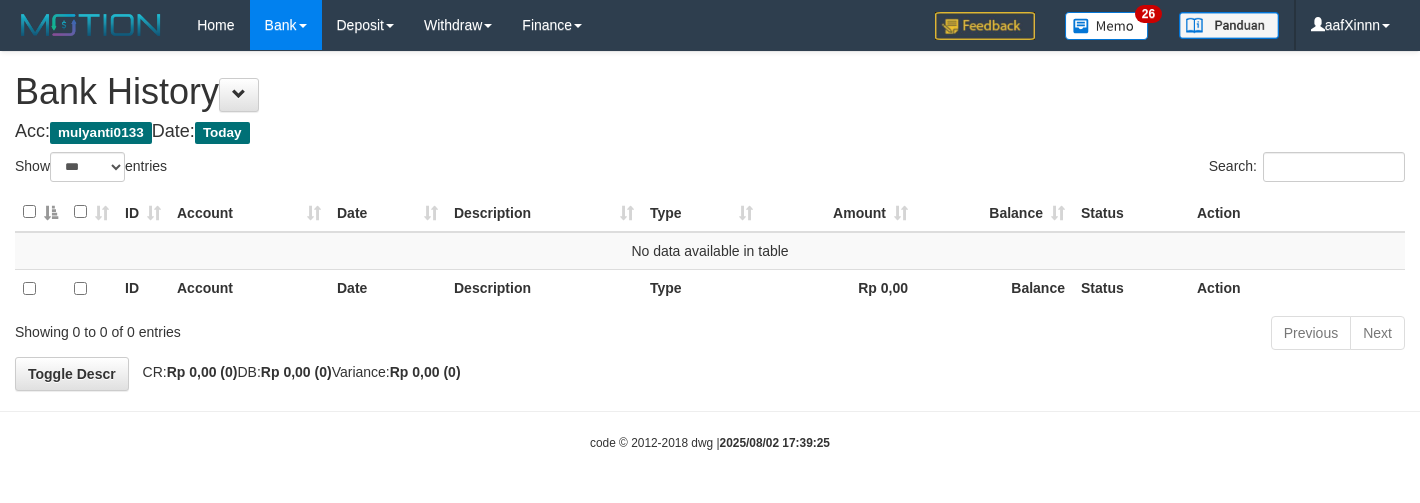 select on "***" 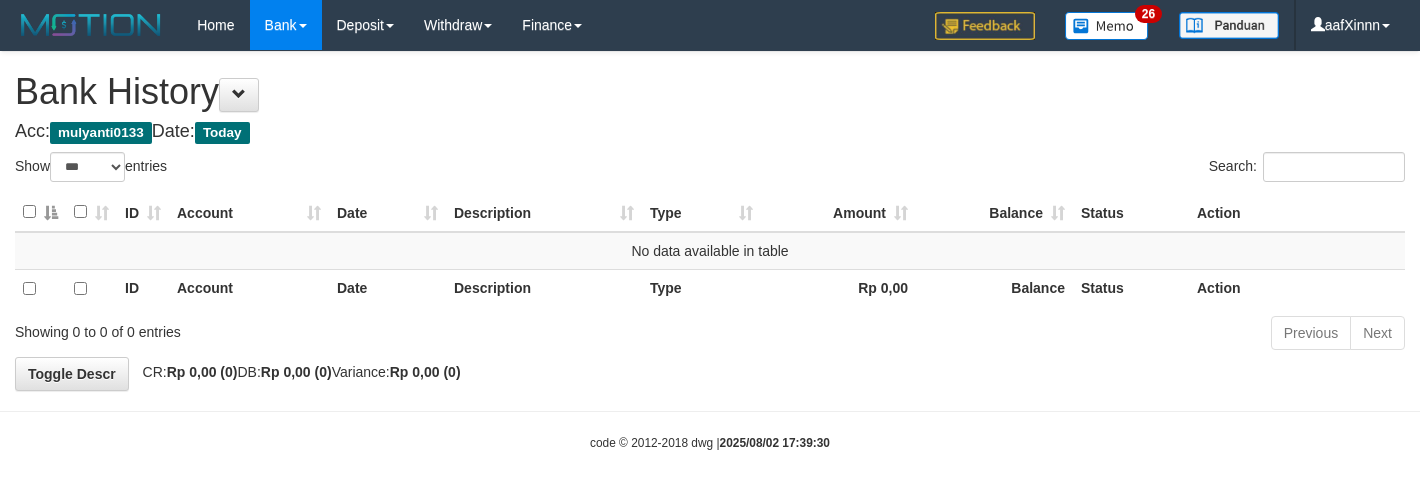 select on "***" 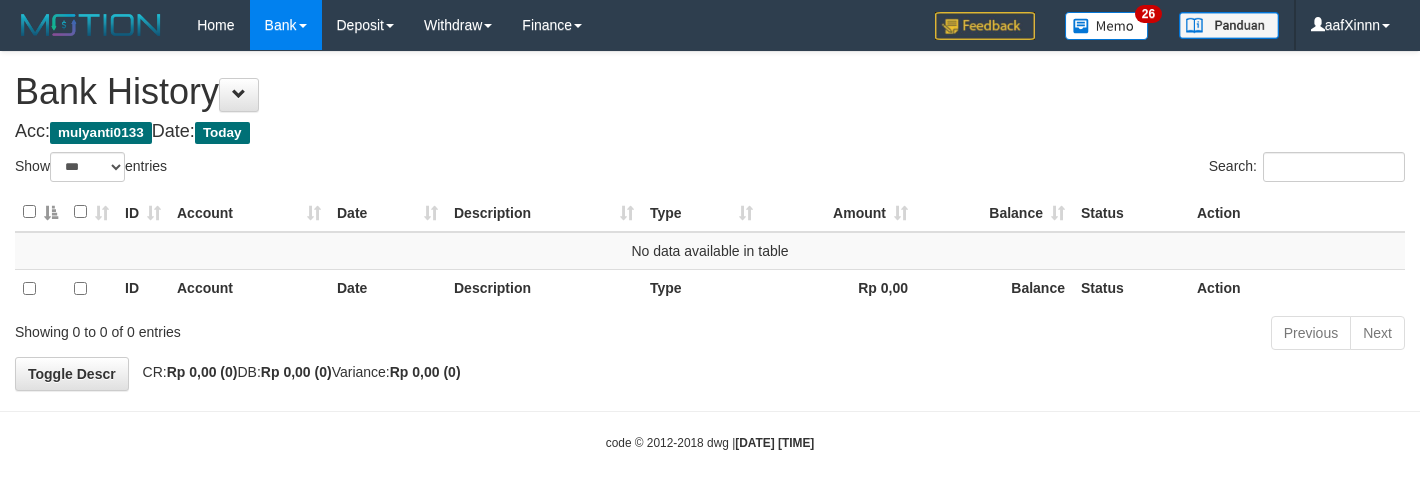 select on "***" 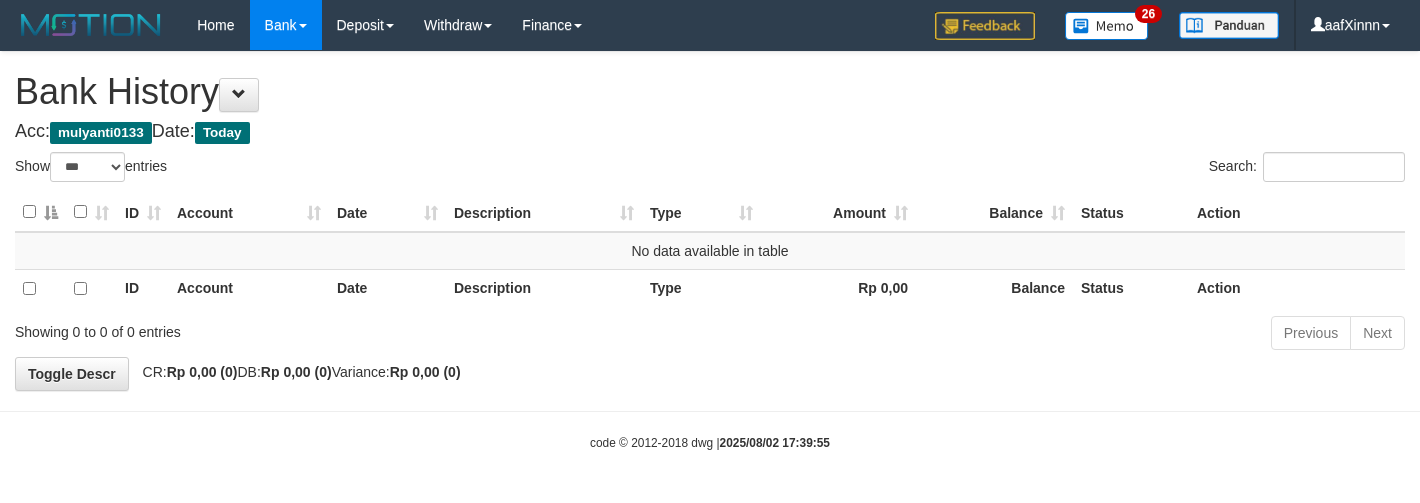 select on "***" 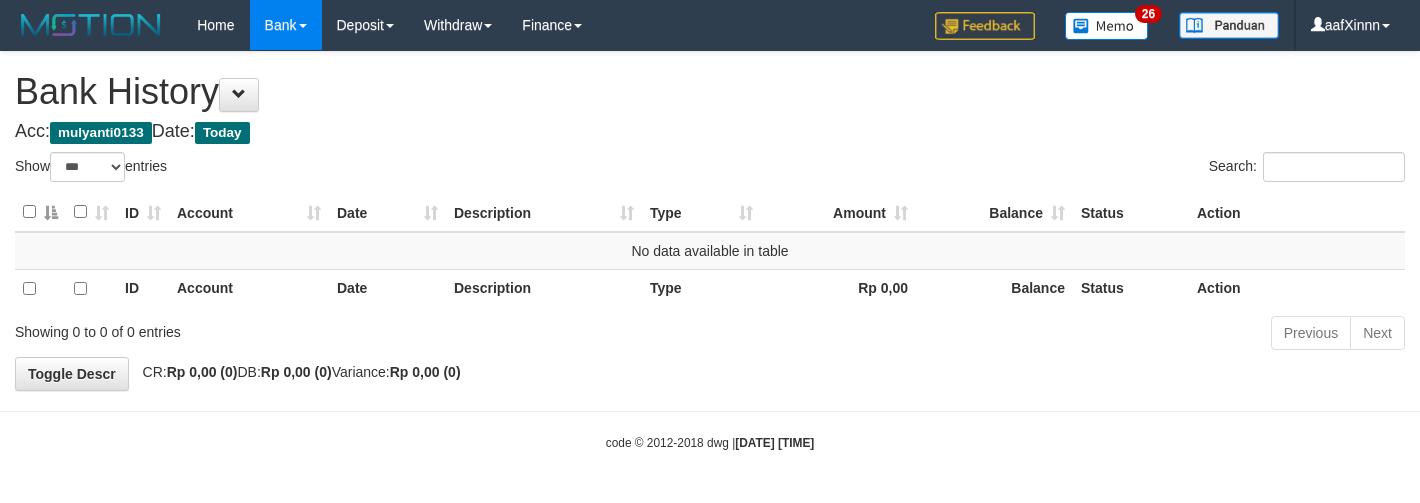 select on "***" 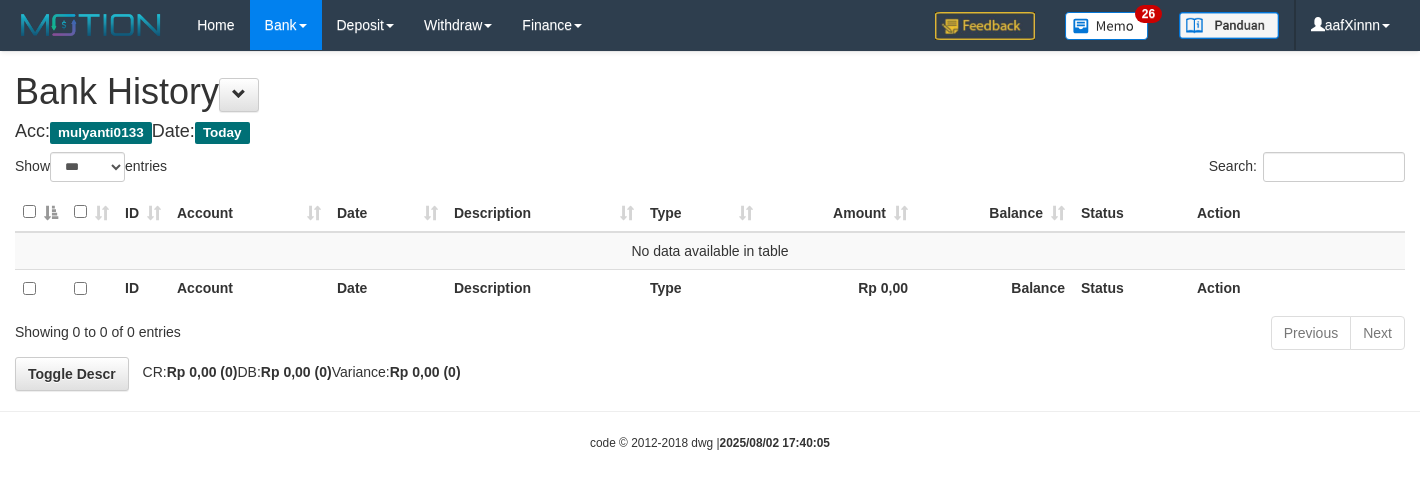 select on "***" 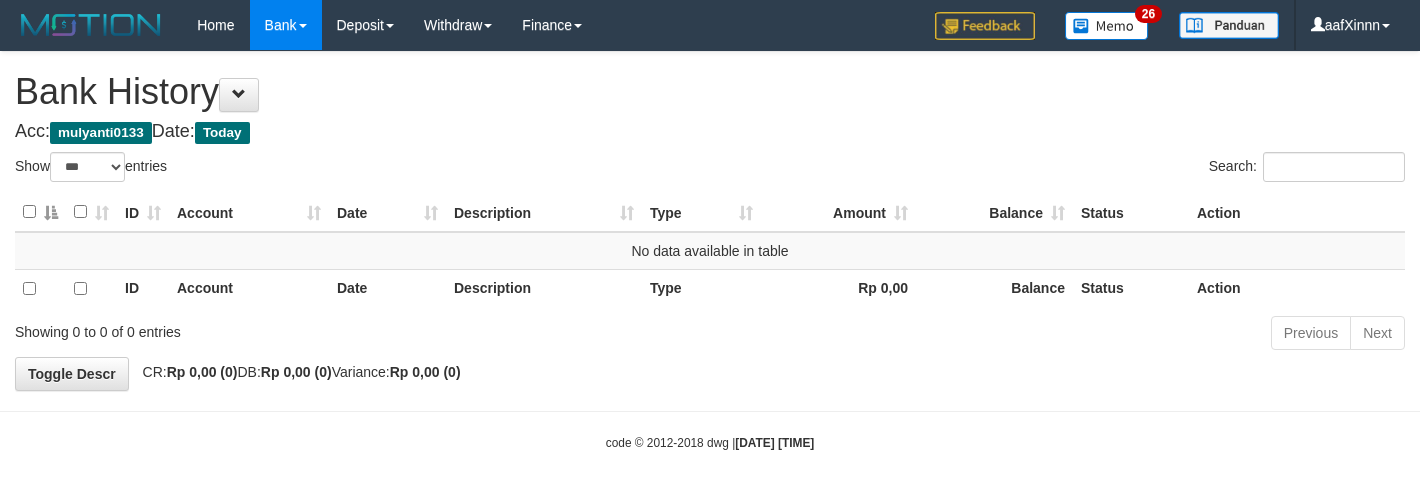 select on "***" 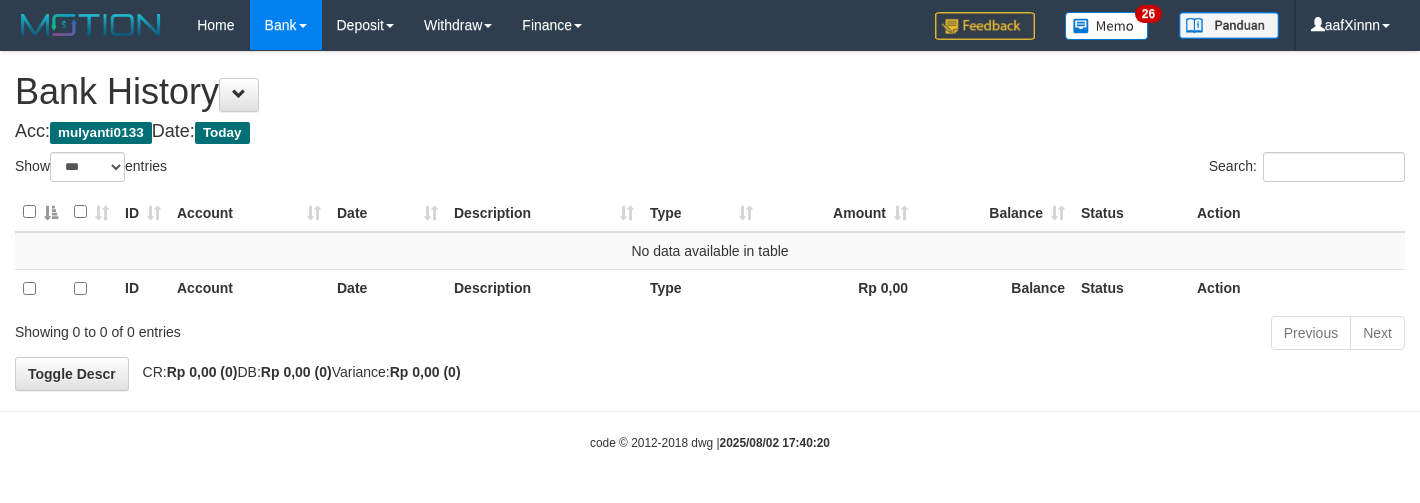 select on "***" 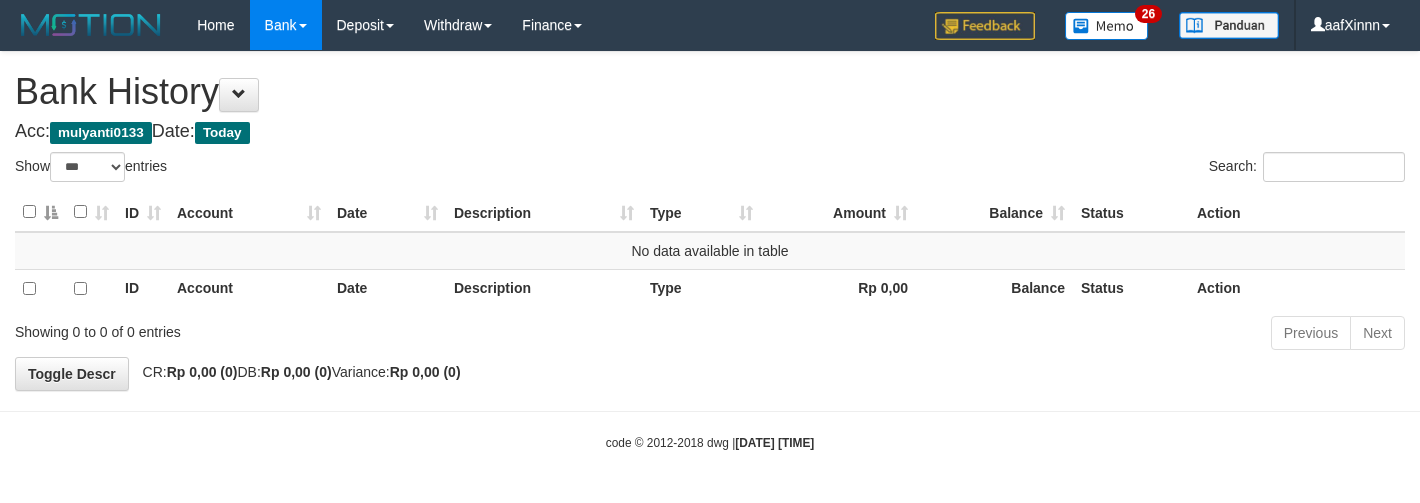 select on "***" 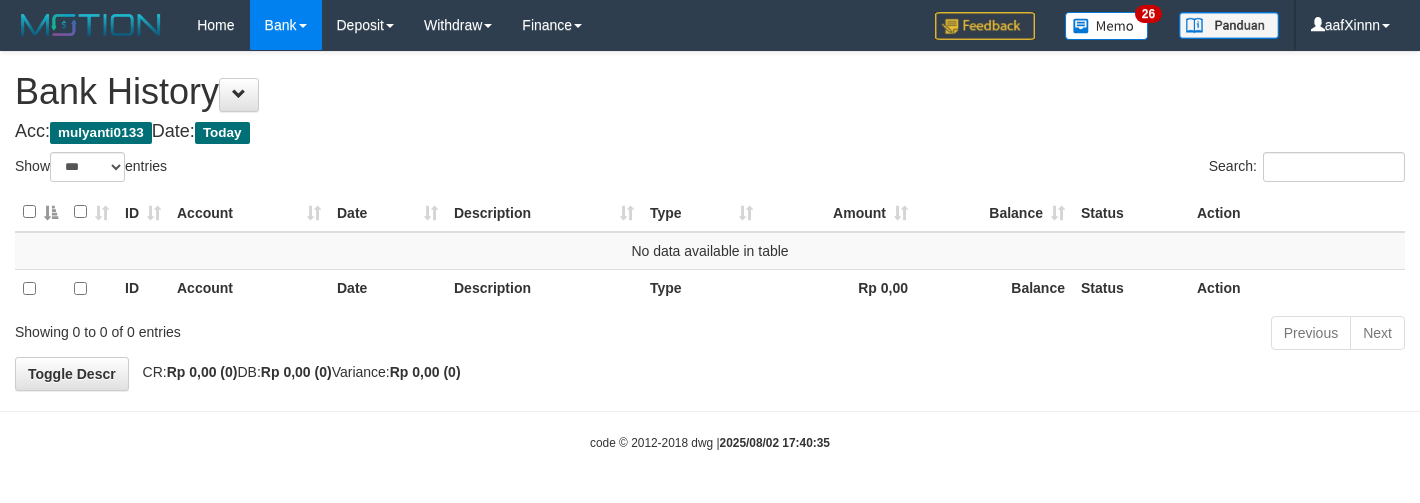 select on "***" 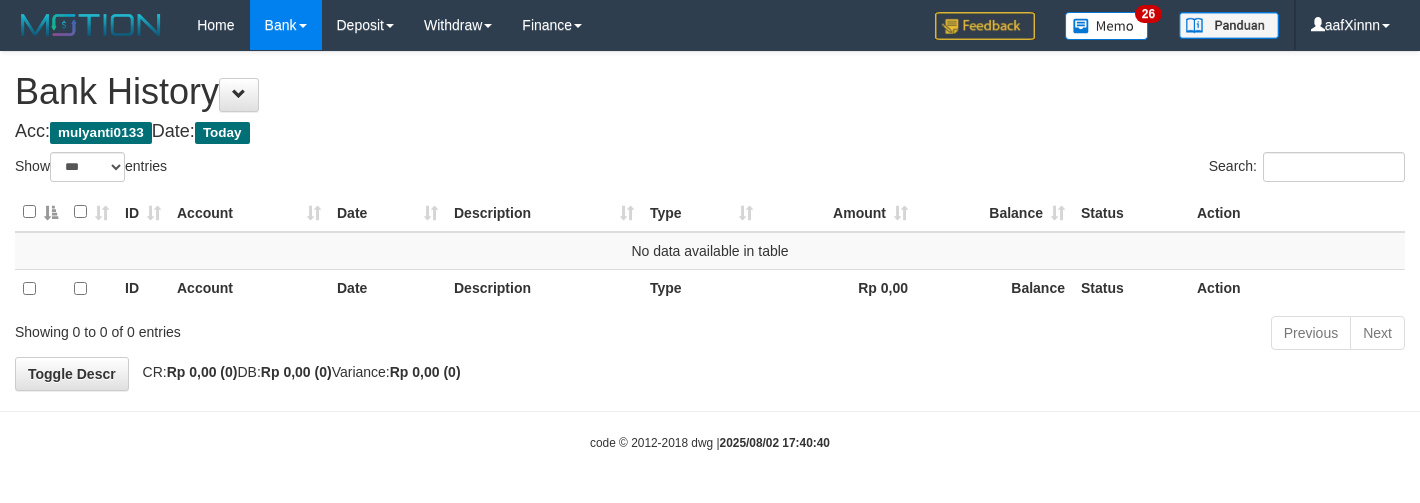 select on "***" 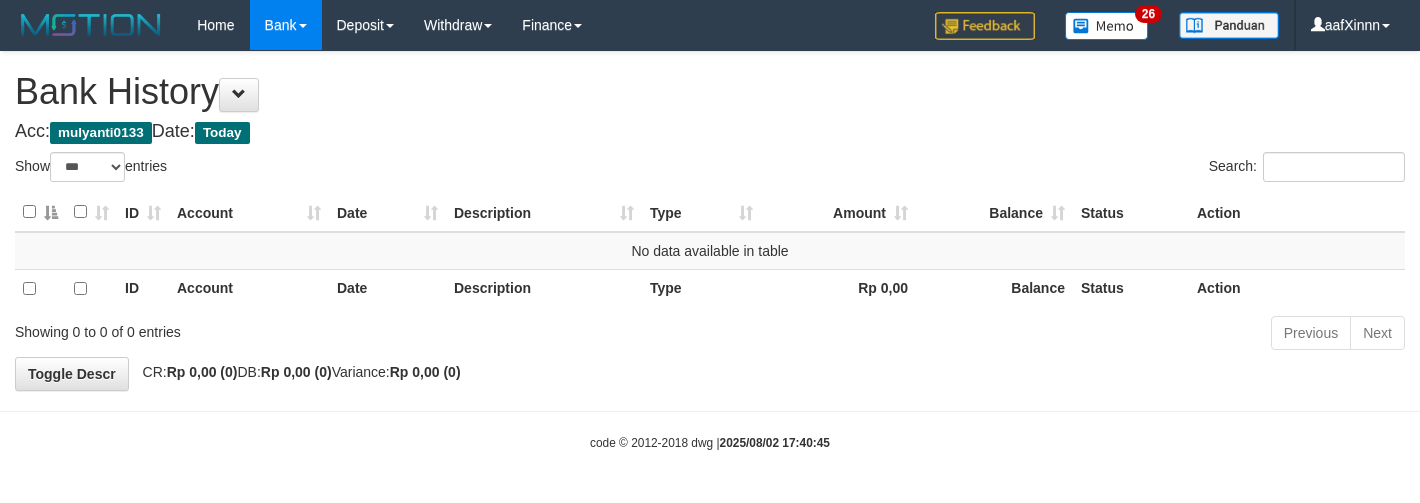 select on "***" 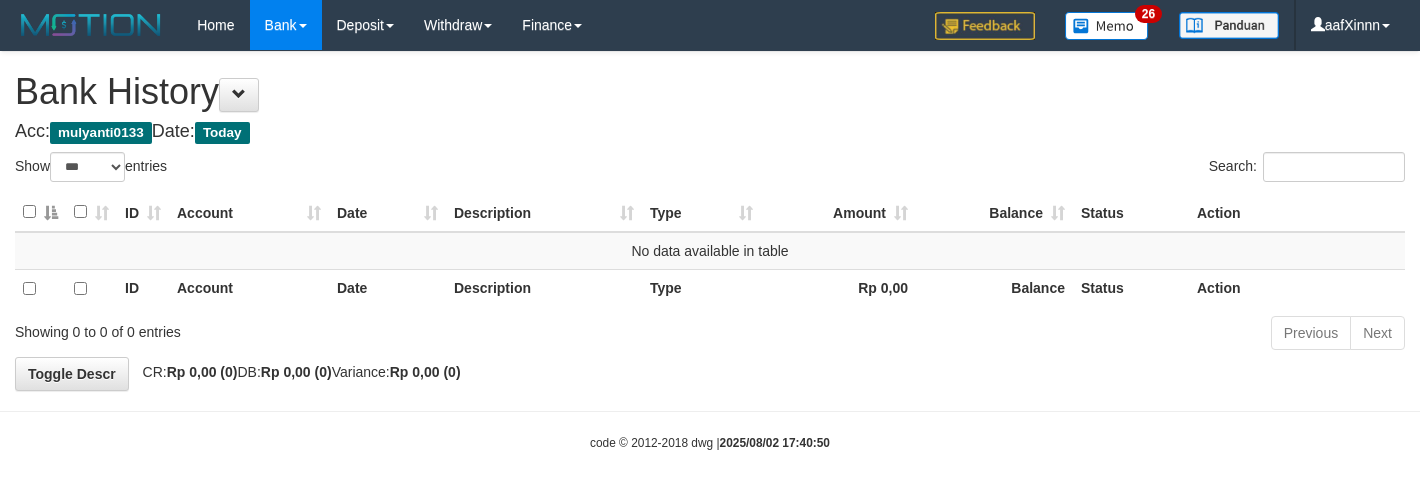 select on "***" 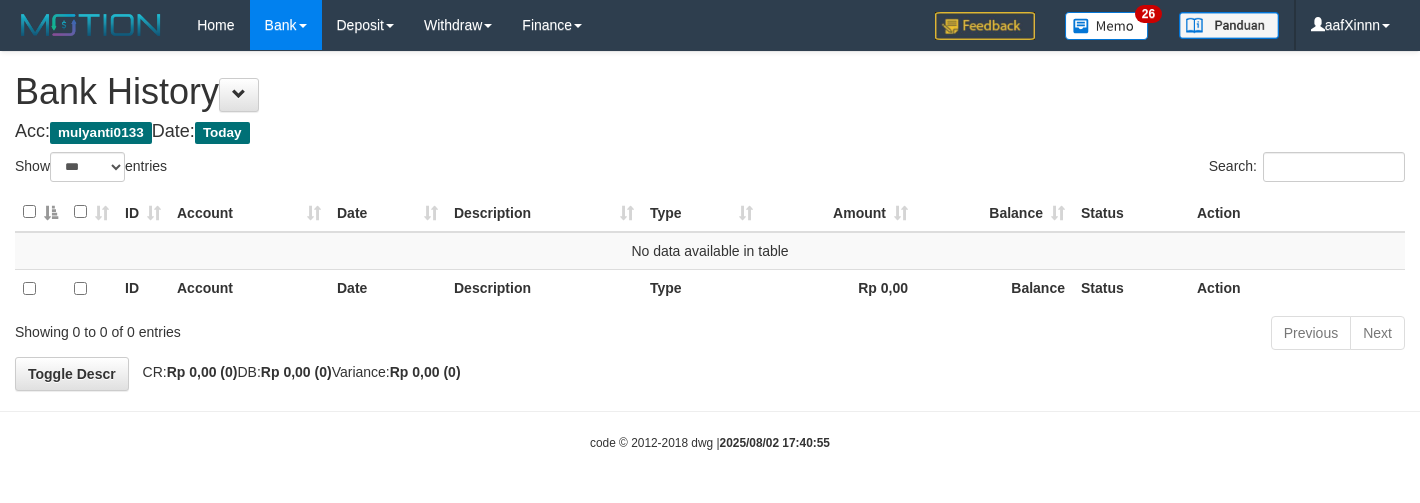 select on "***" 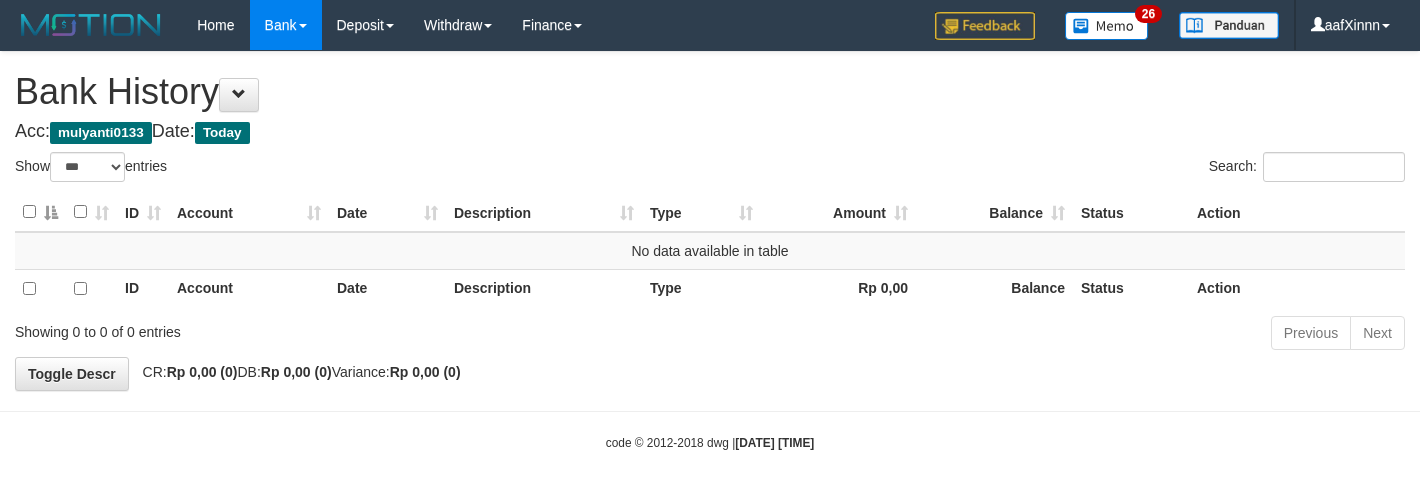 select on "***" 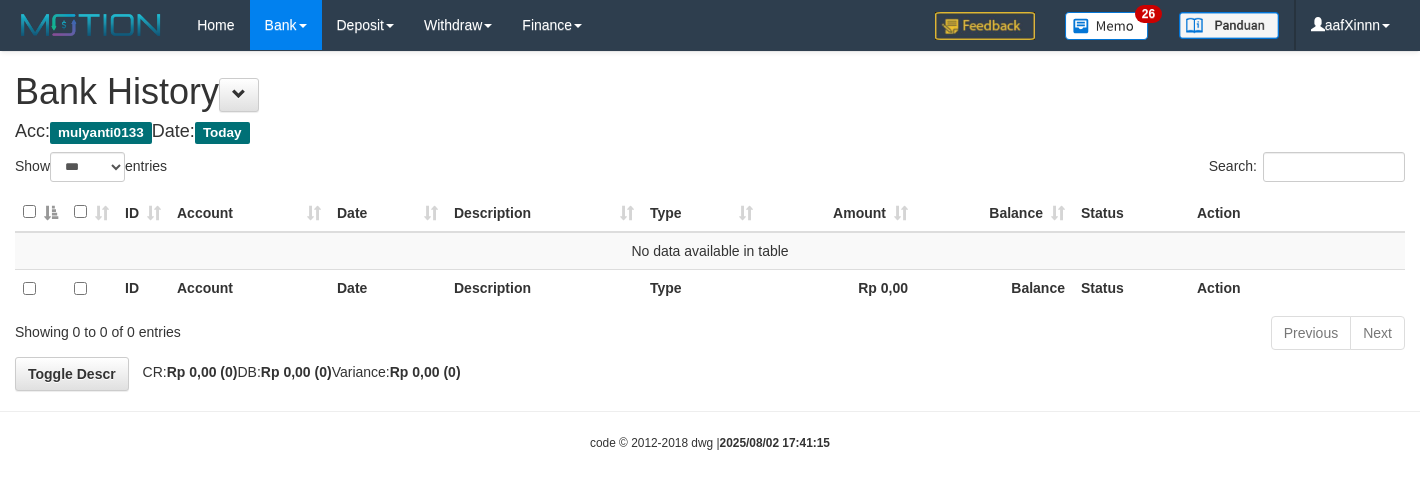 select on "***" 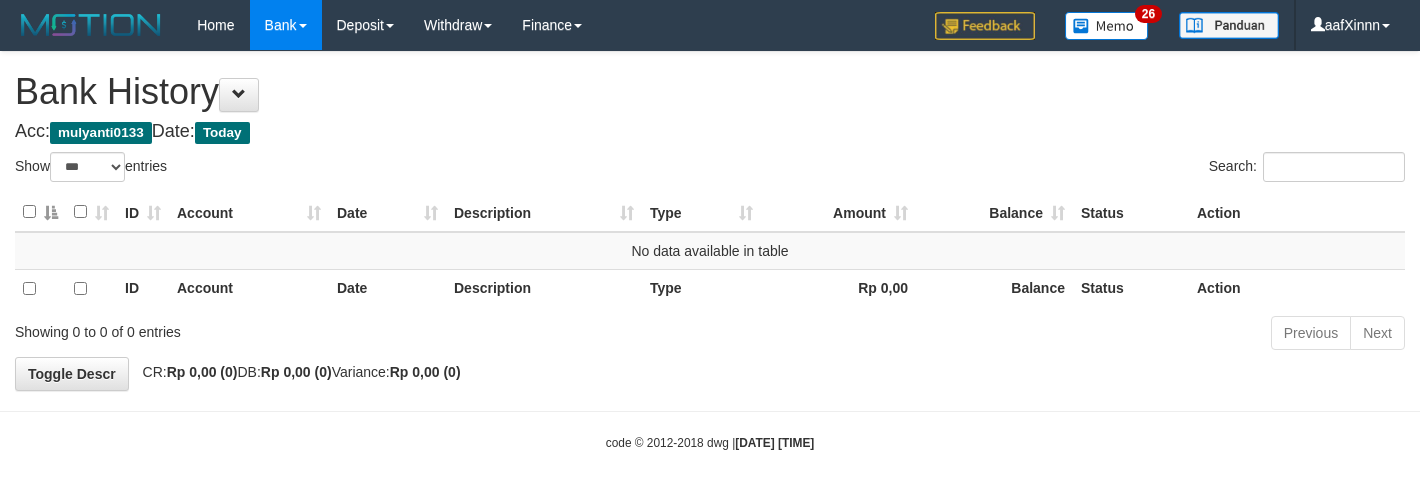 select on "***" 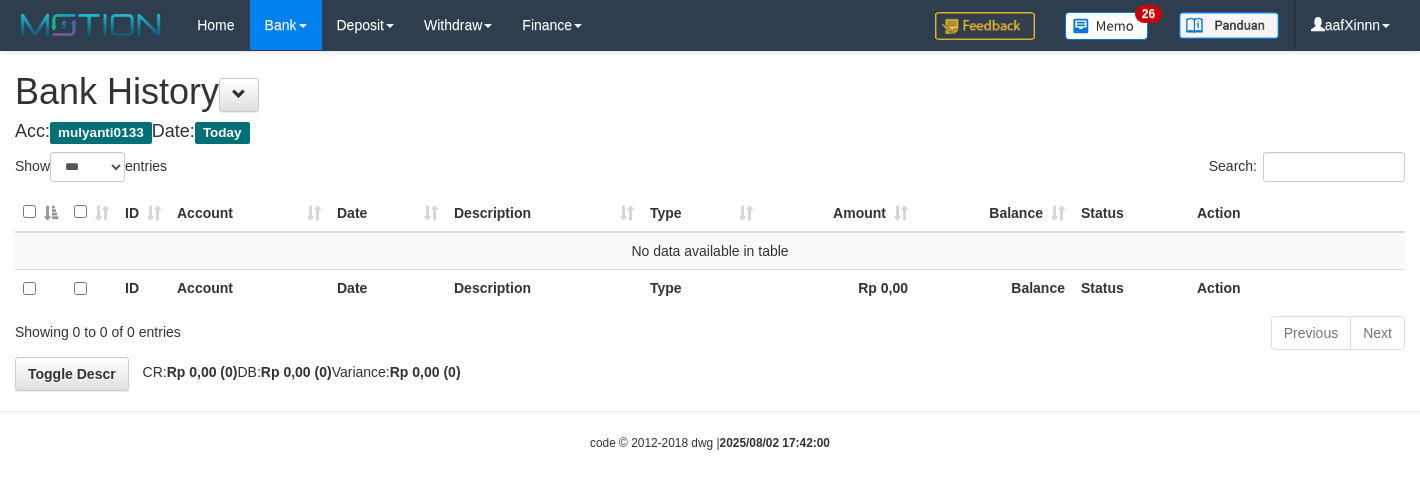 select on "***" 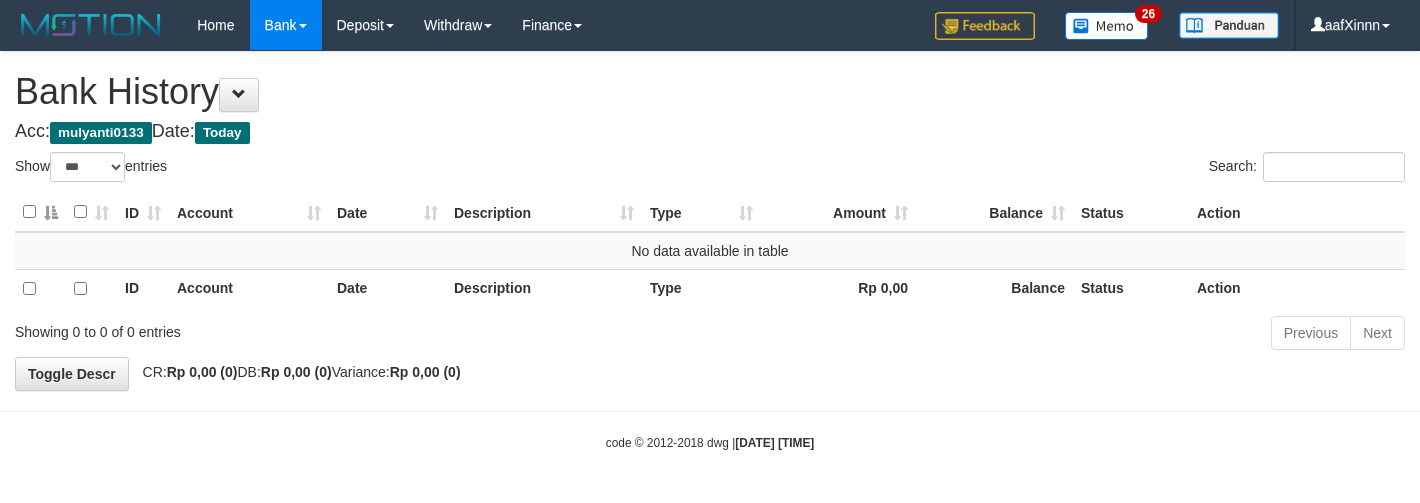 select on "***" 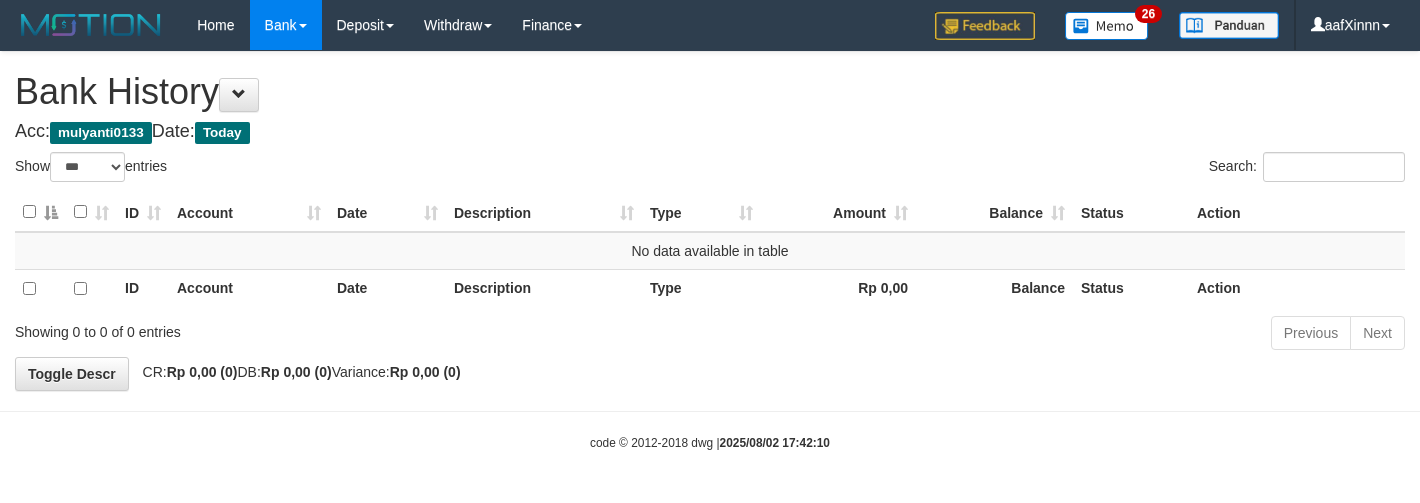 select on "***" 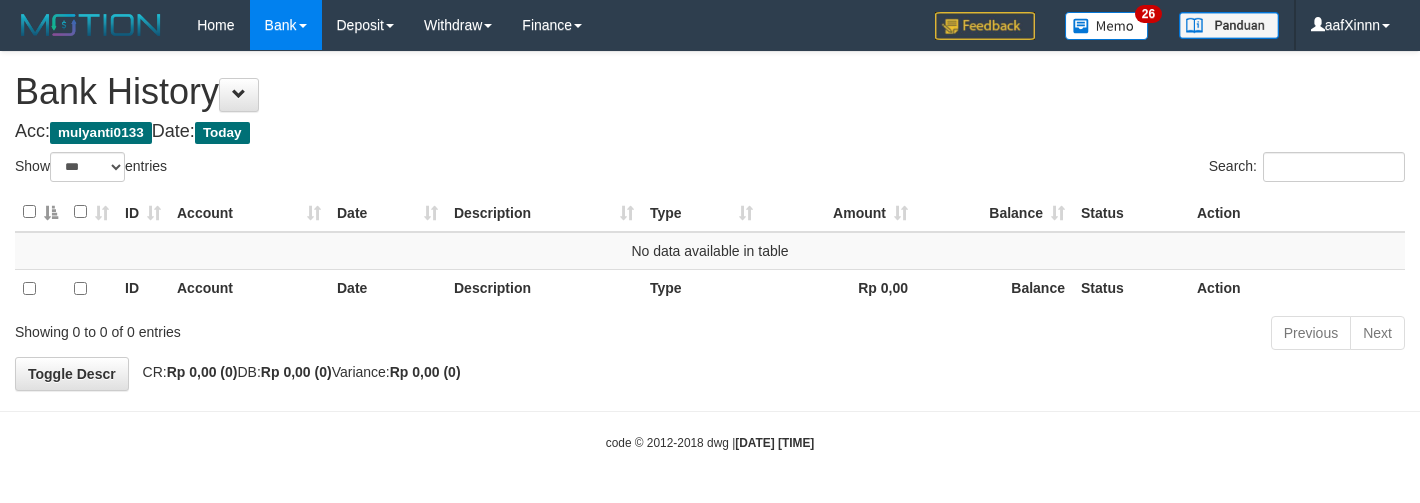 select on "***" 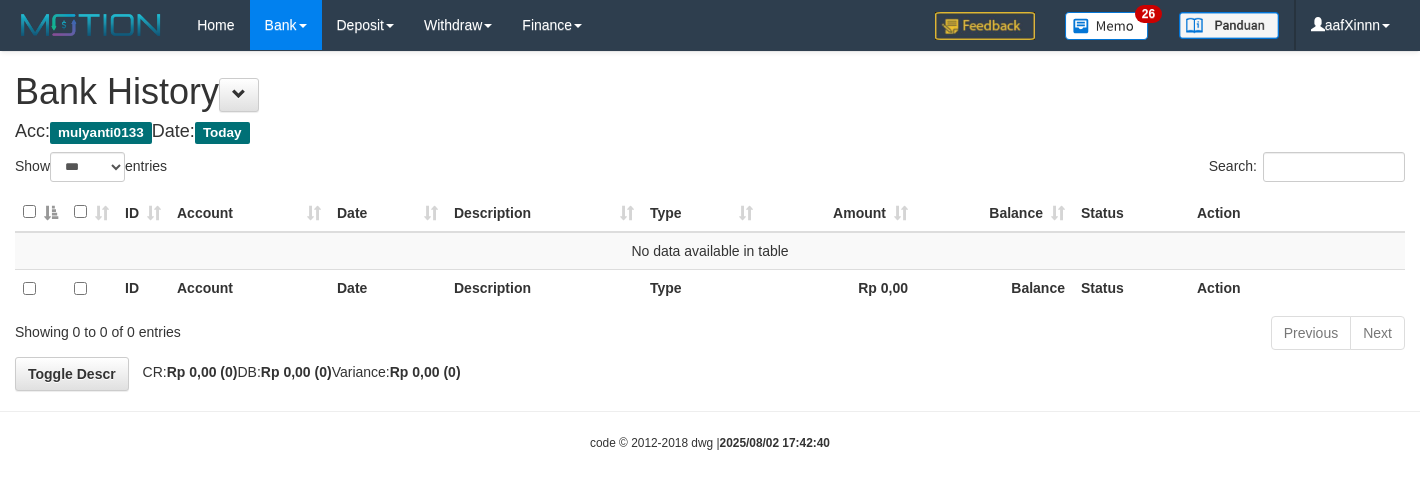 select on "***" 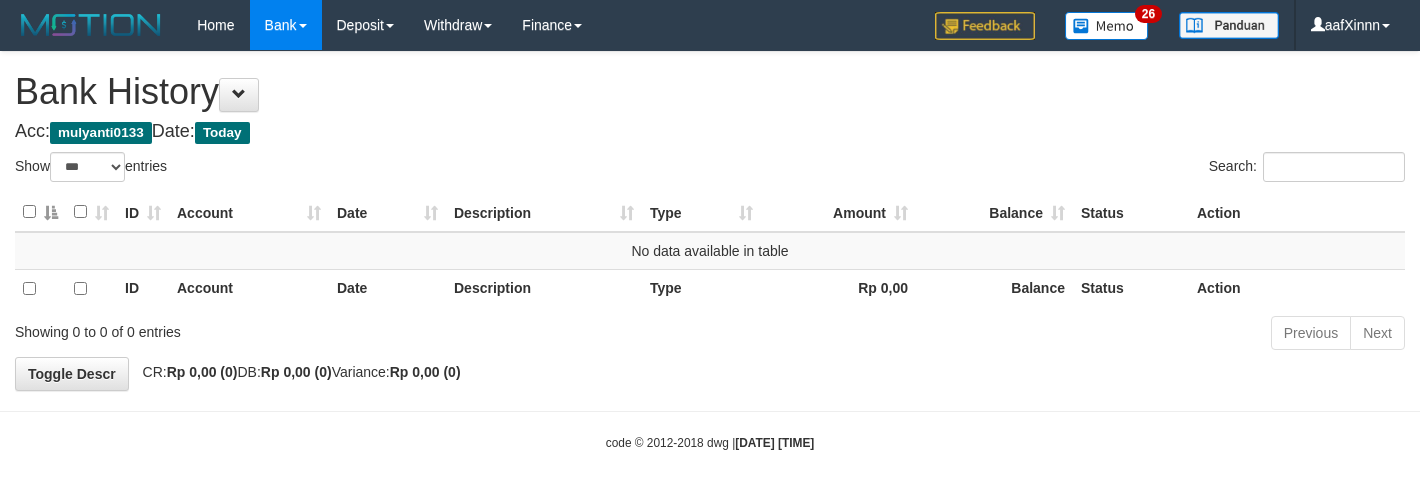 select on "***" 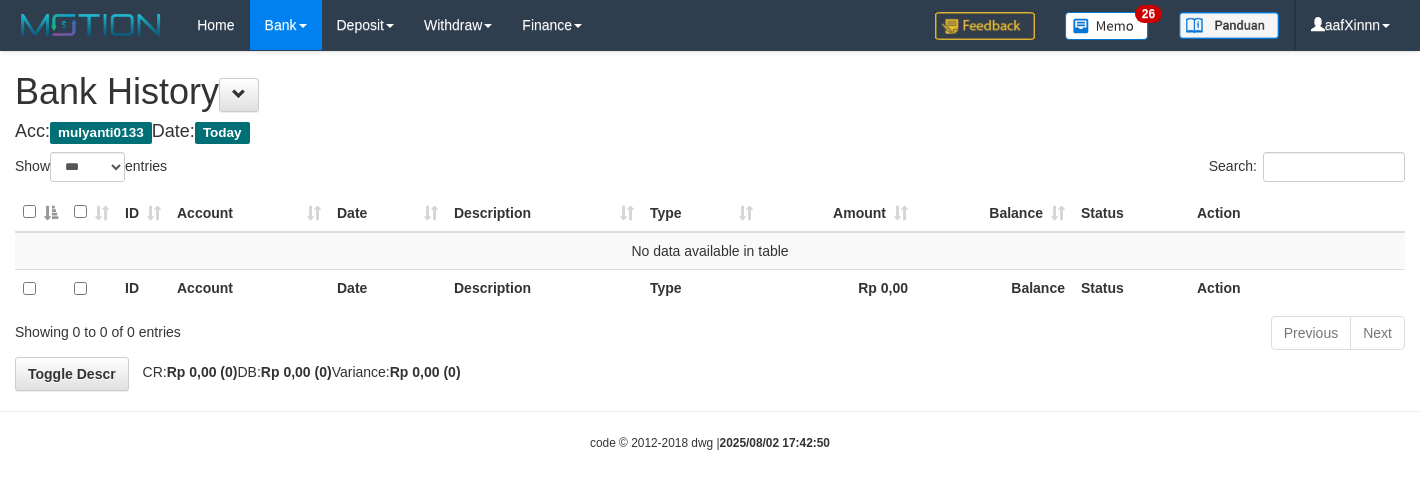 select on "***" 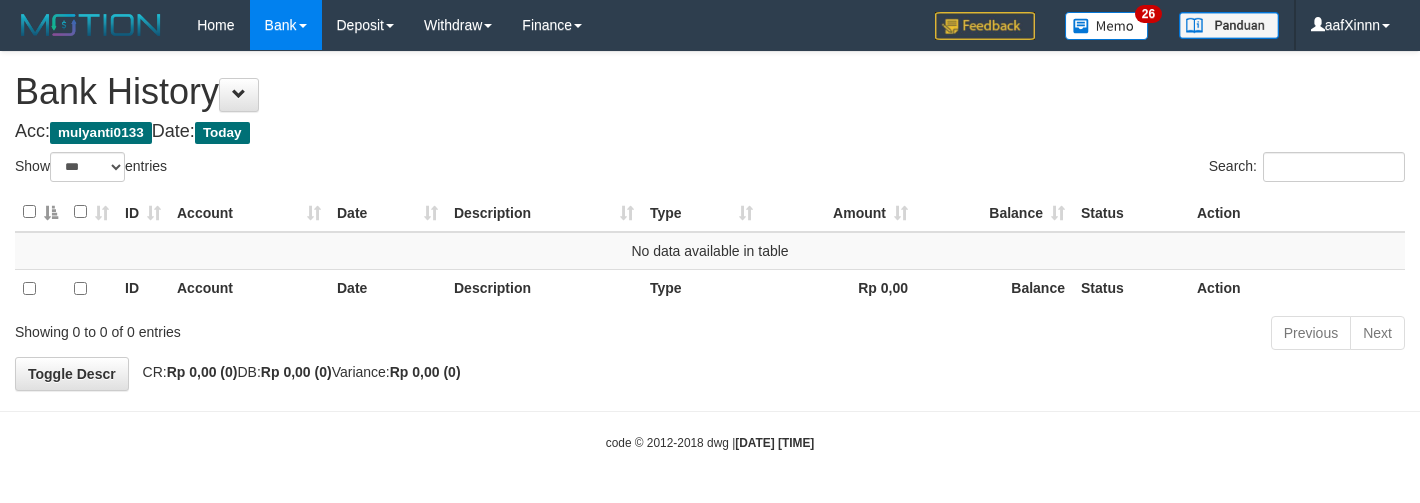 select on "***" 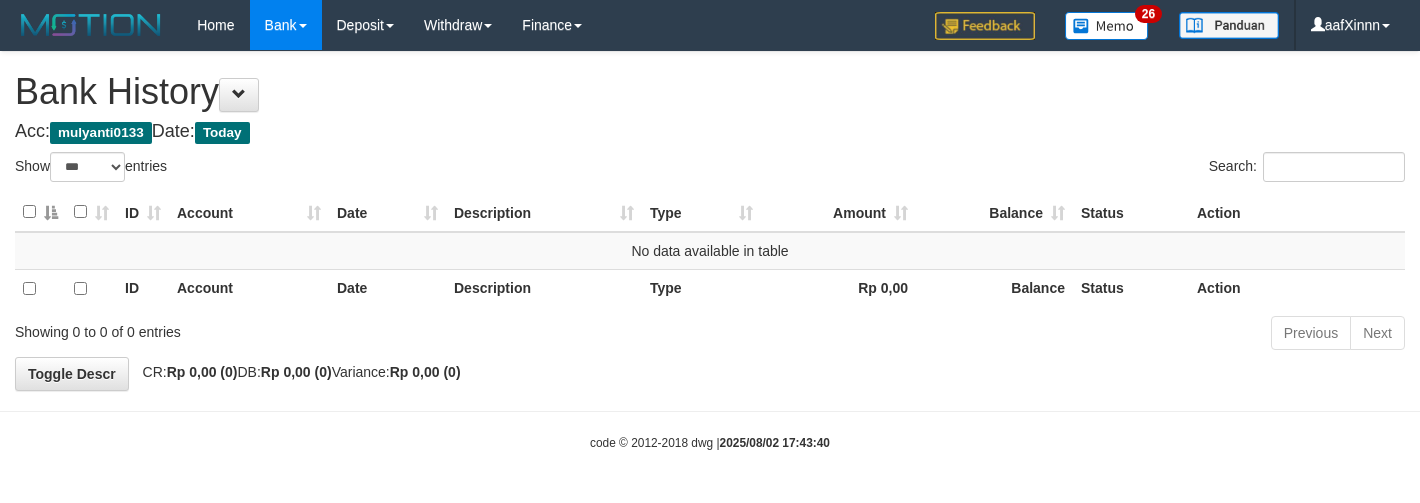 select on "***" 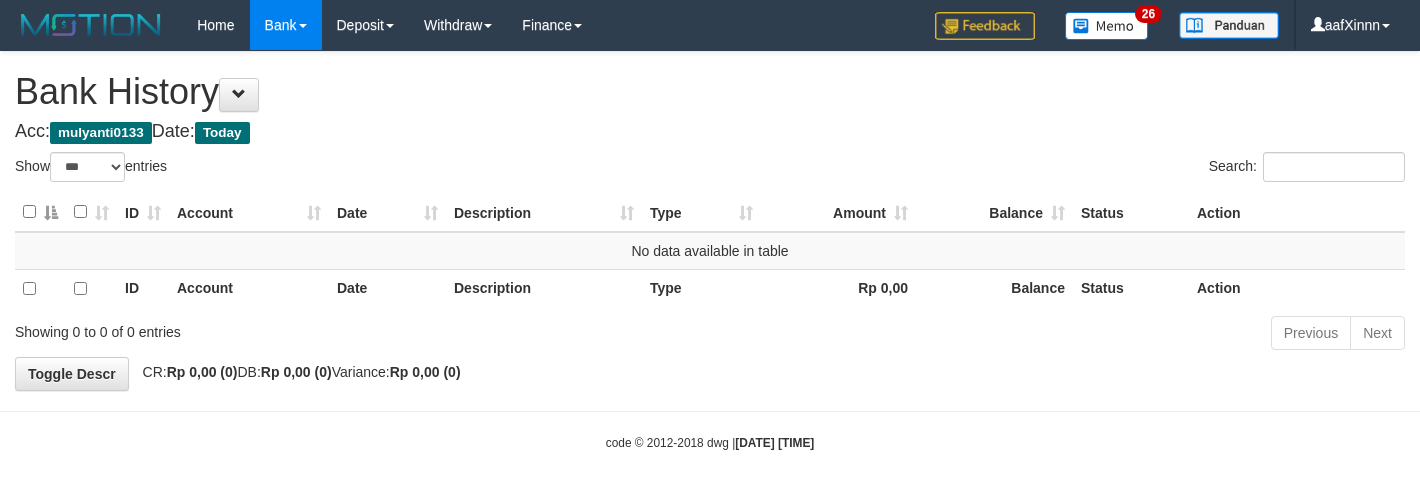select on "***" 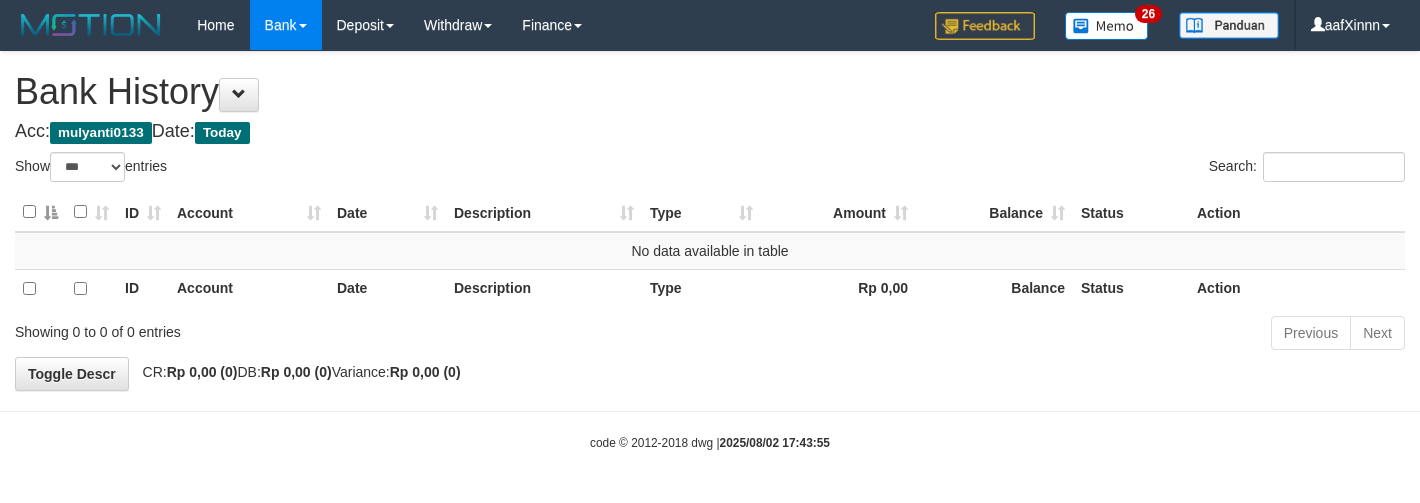 select on "***" 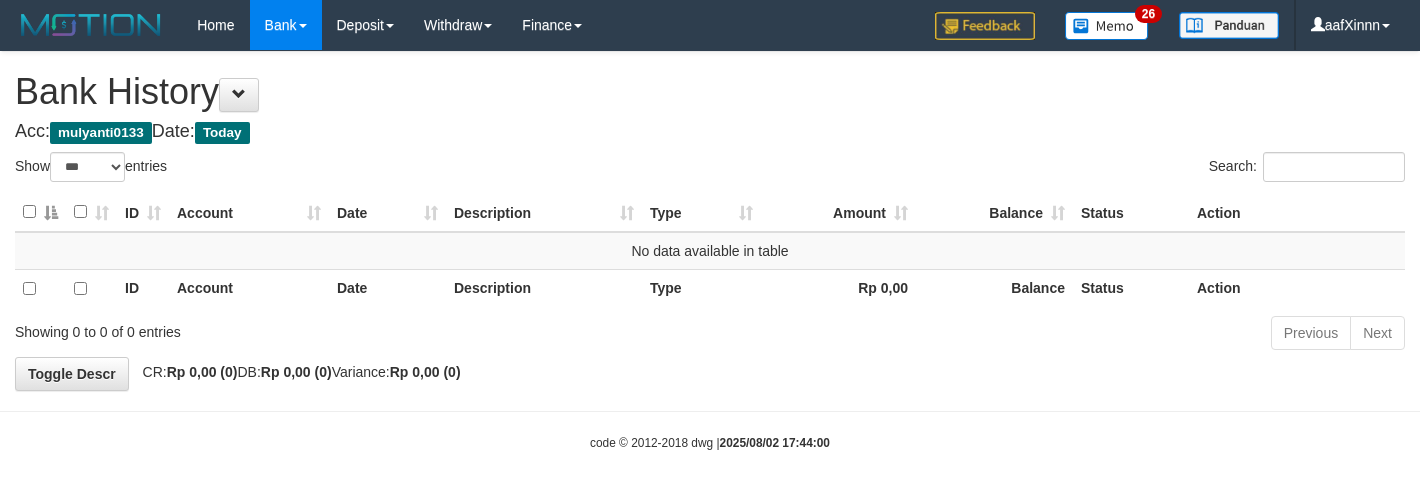 select on "***" 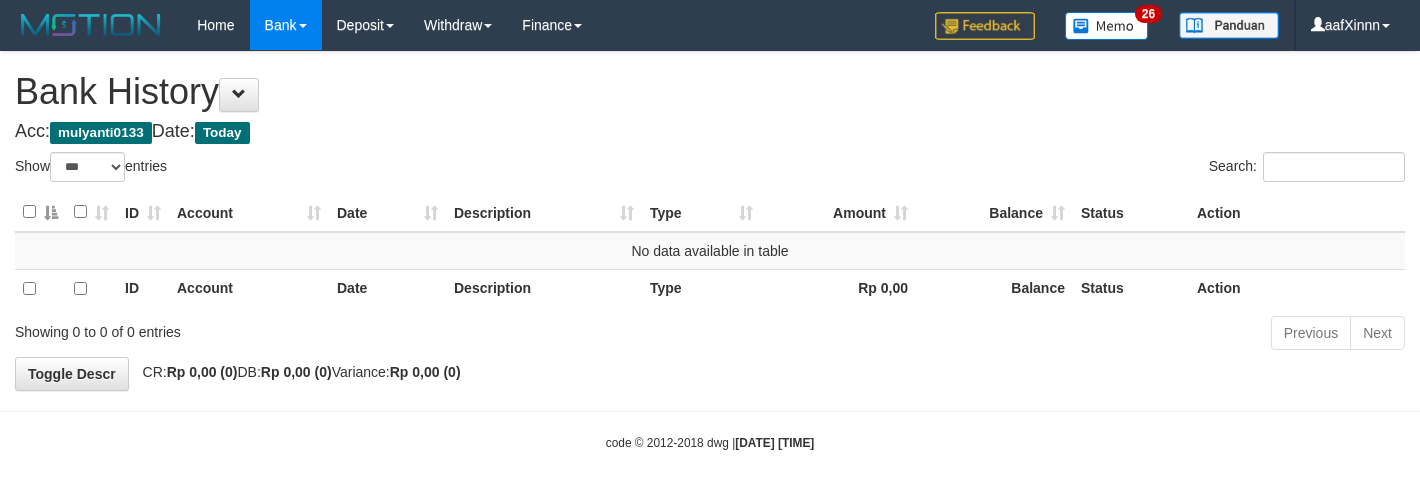 select on "***" 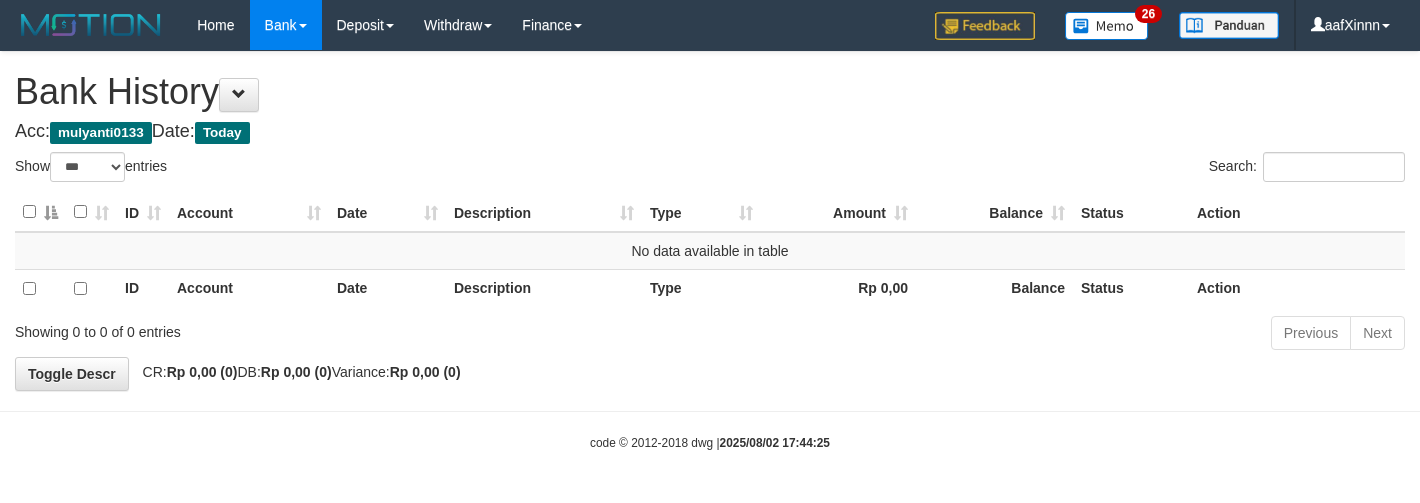 select on "***" 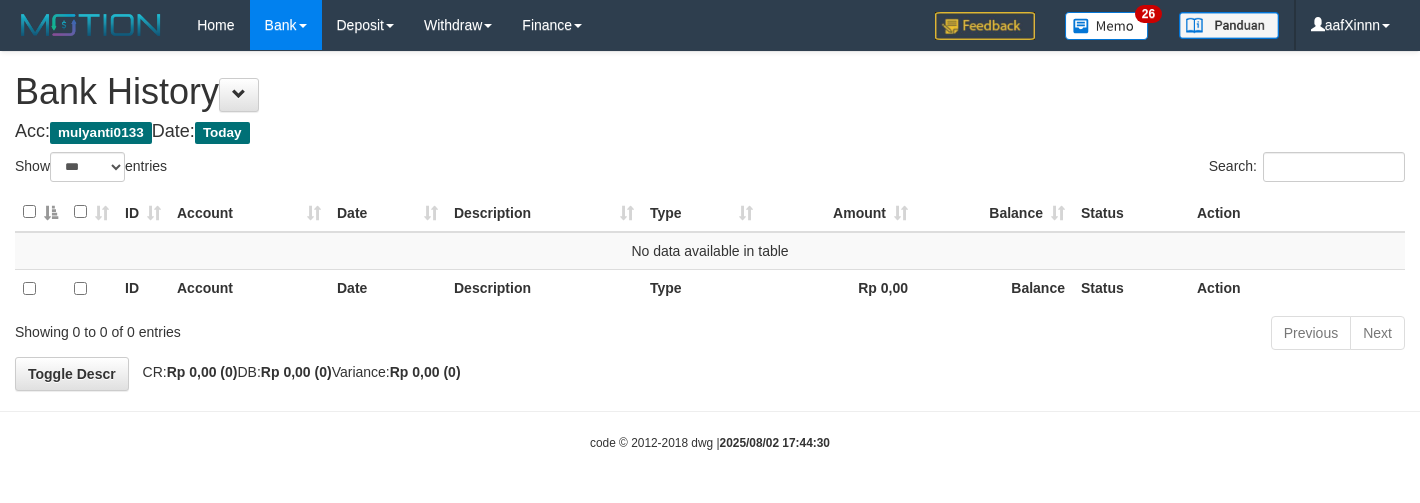 select on "***" 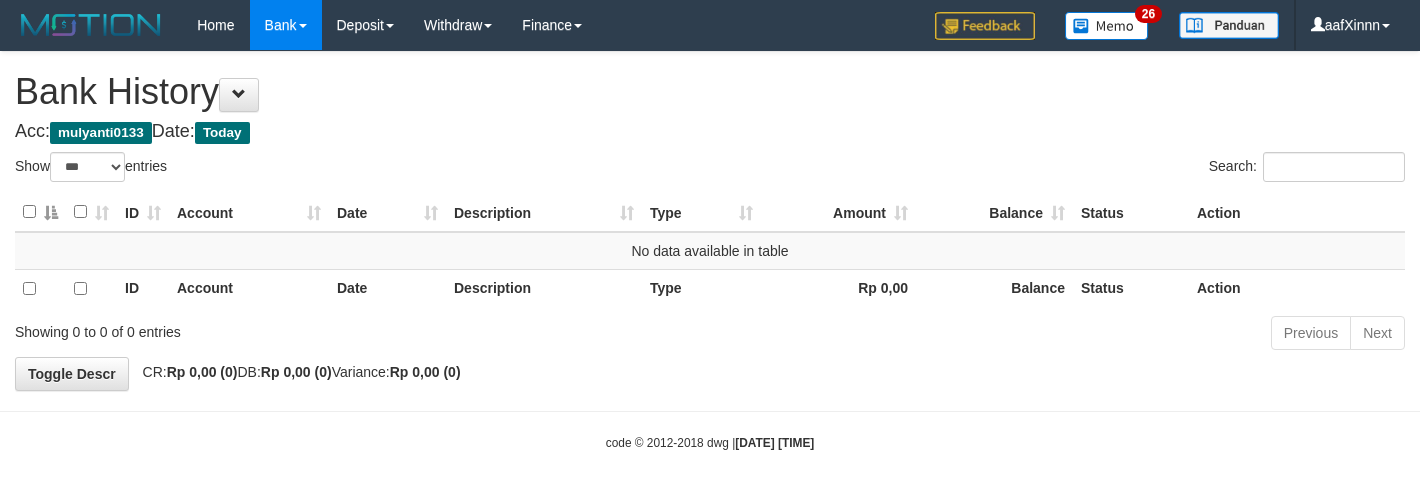 select on "***" 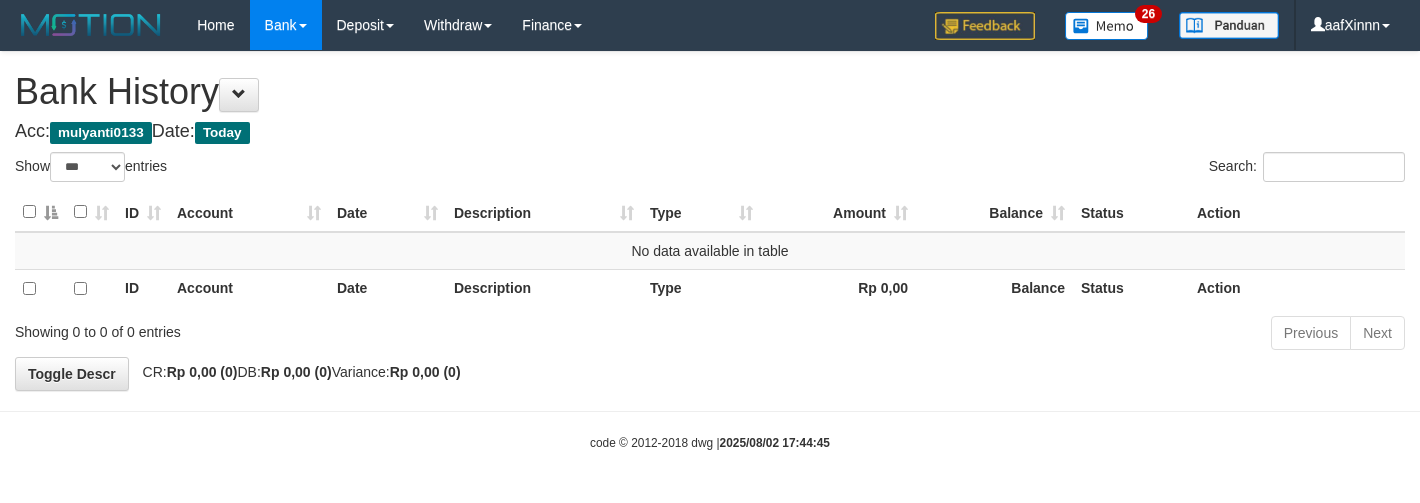 select on "***" 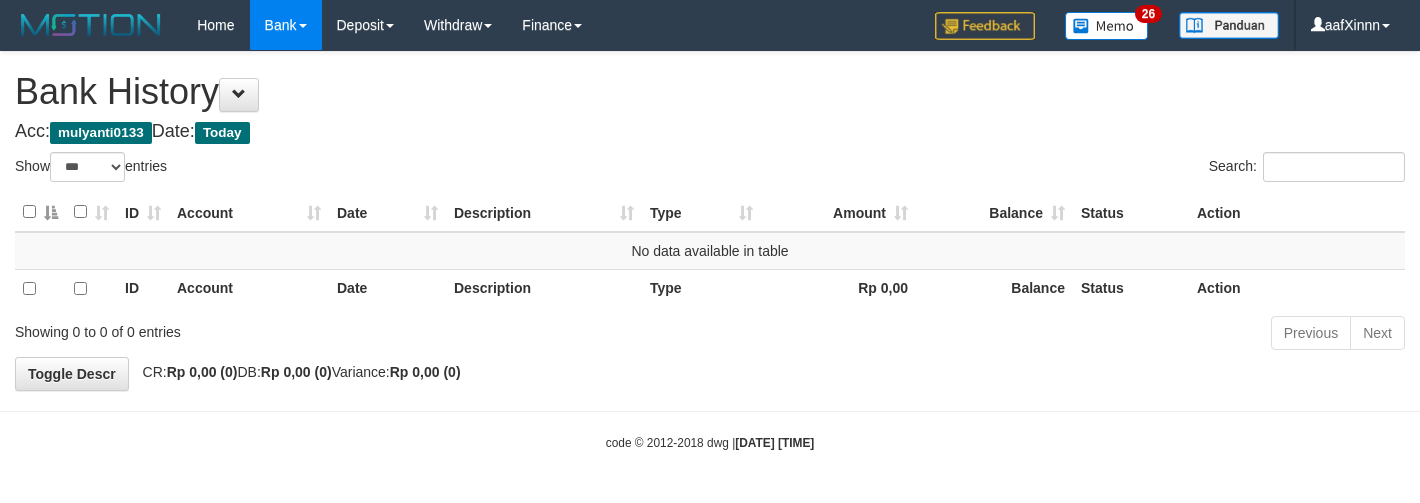 select on "***" 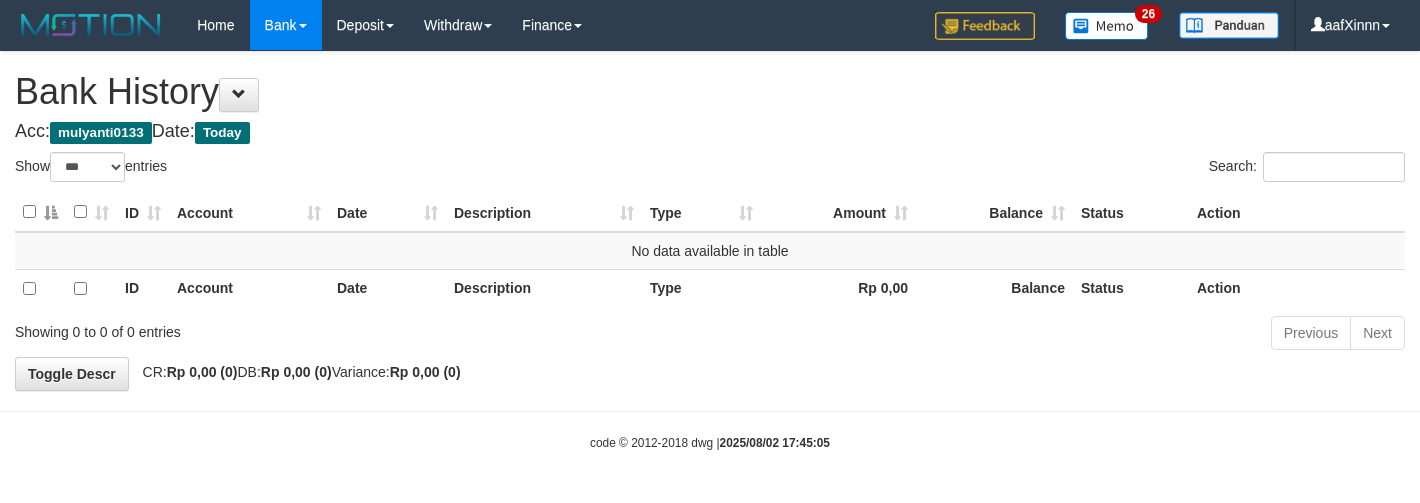 select on "***" 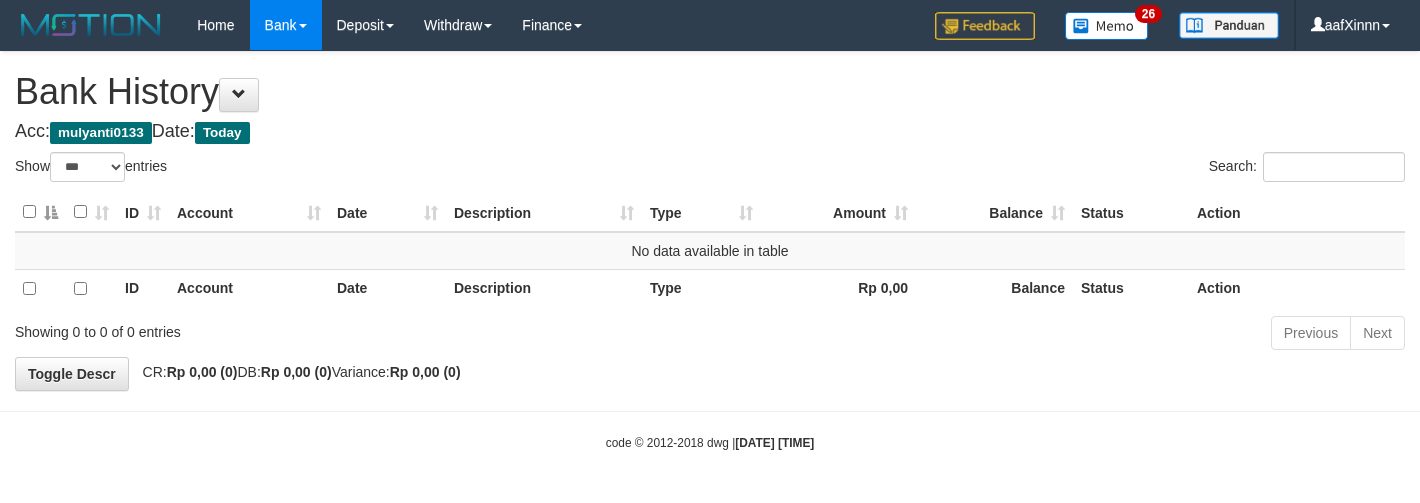 select on "***" 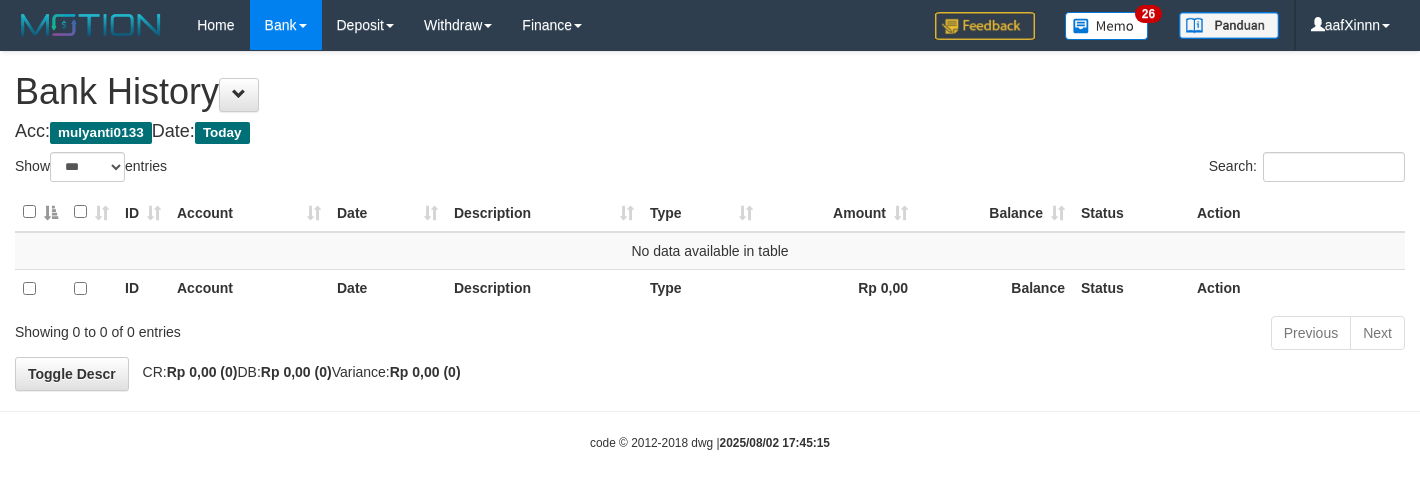 select on "***" 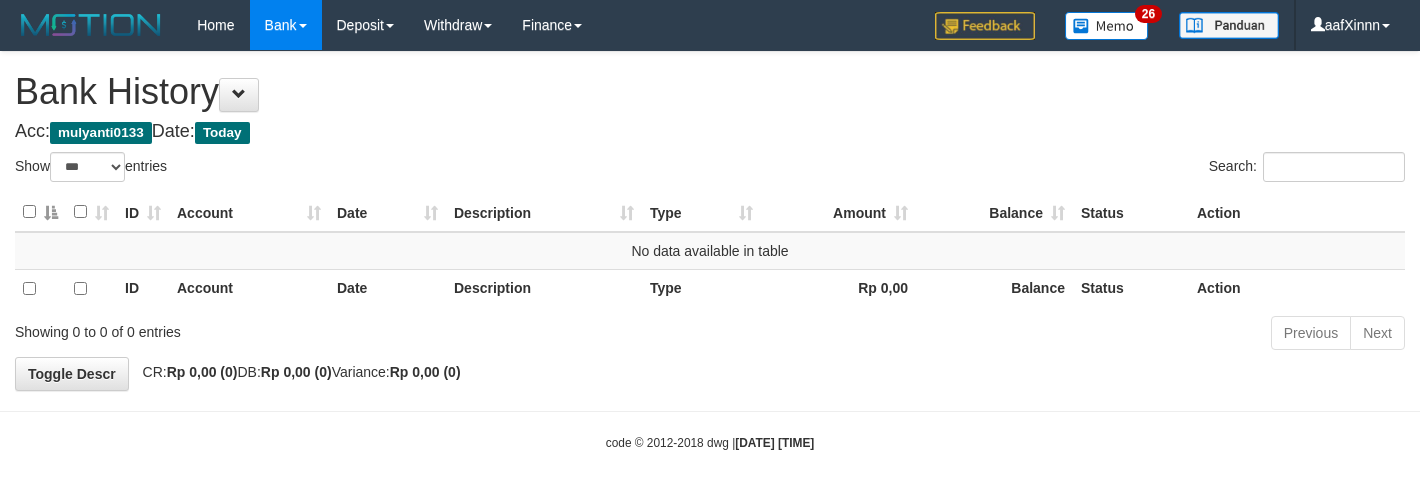 select on "***" 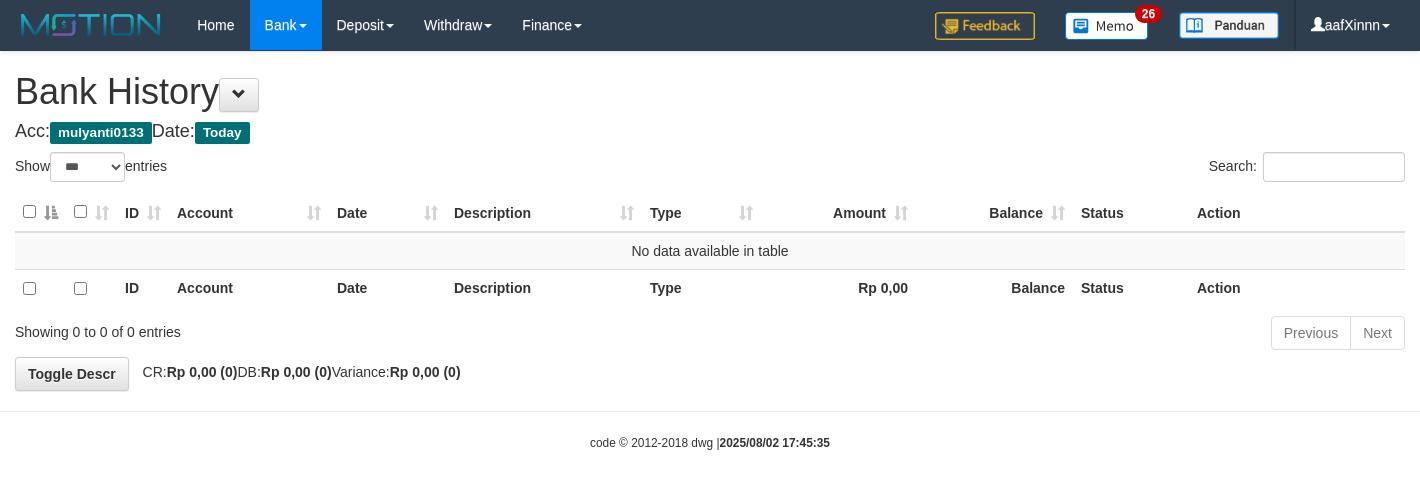 select on "***" 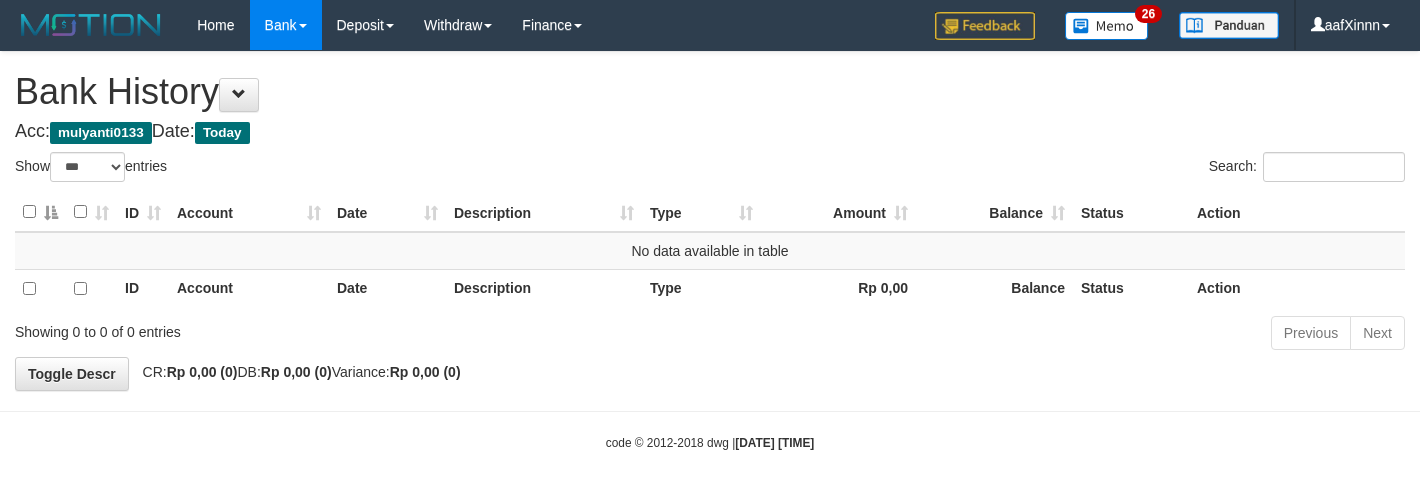 select on "***" 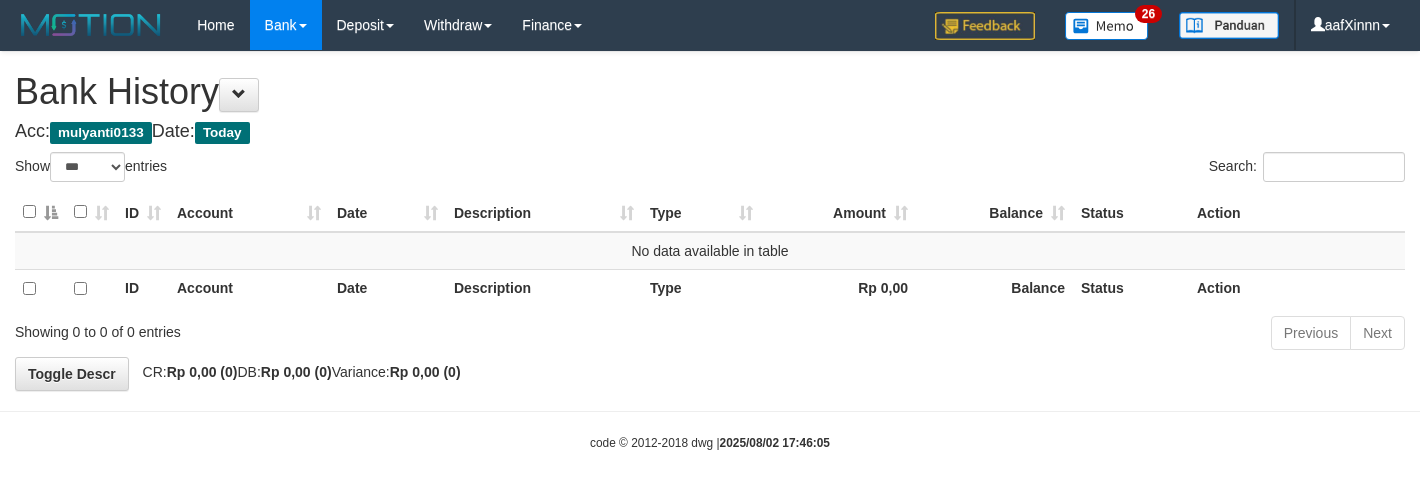 select on "***" 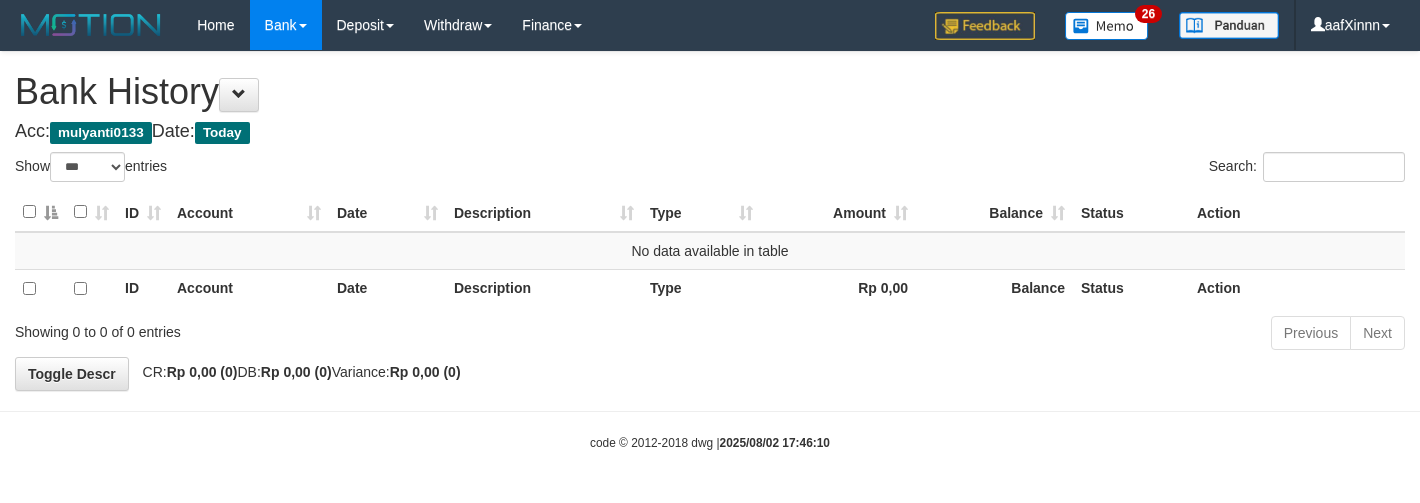 select on "***" 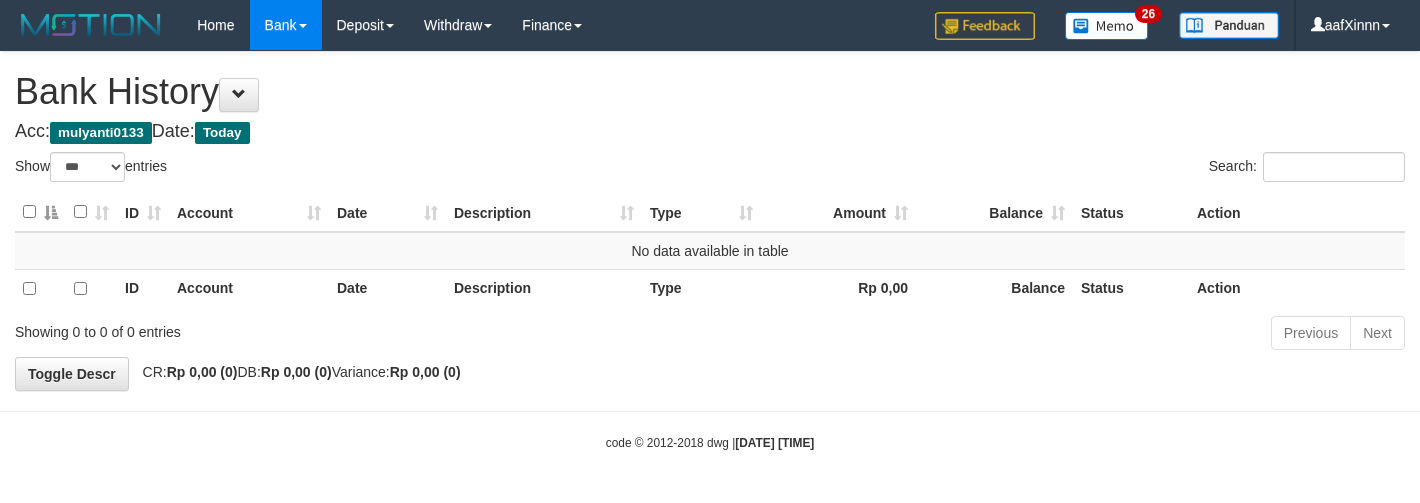 select on "***" 